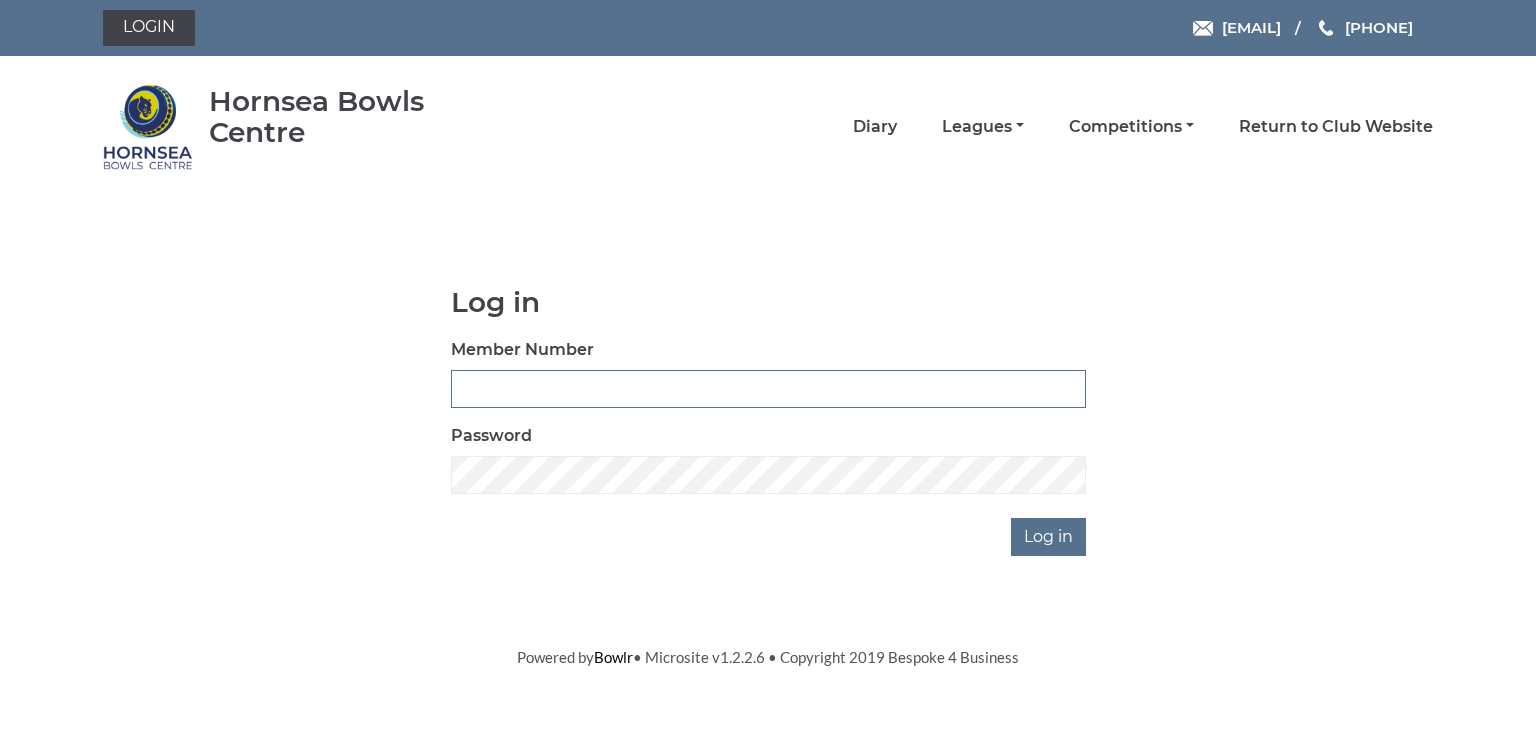 scroll, scrollTop: 0, scrollLeft: 0, axis: both 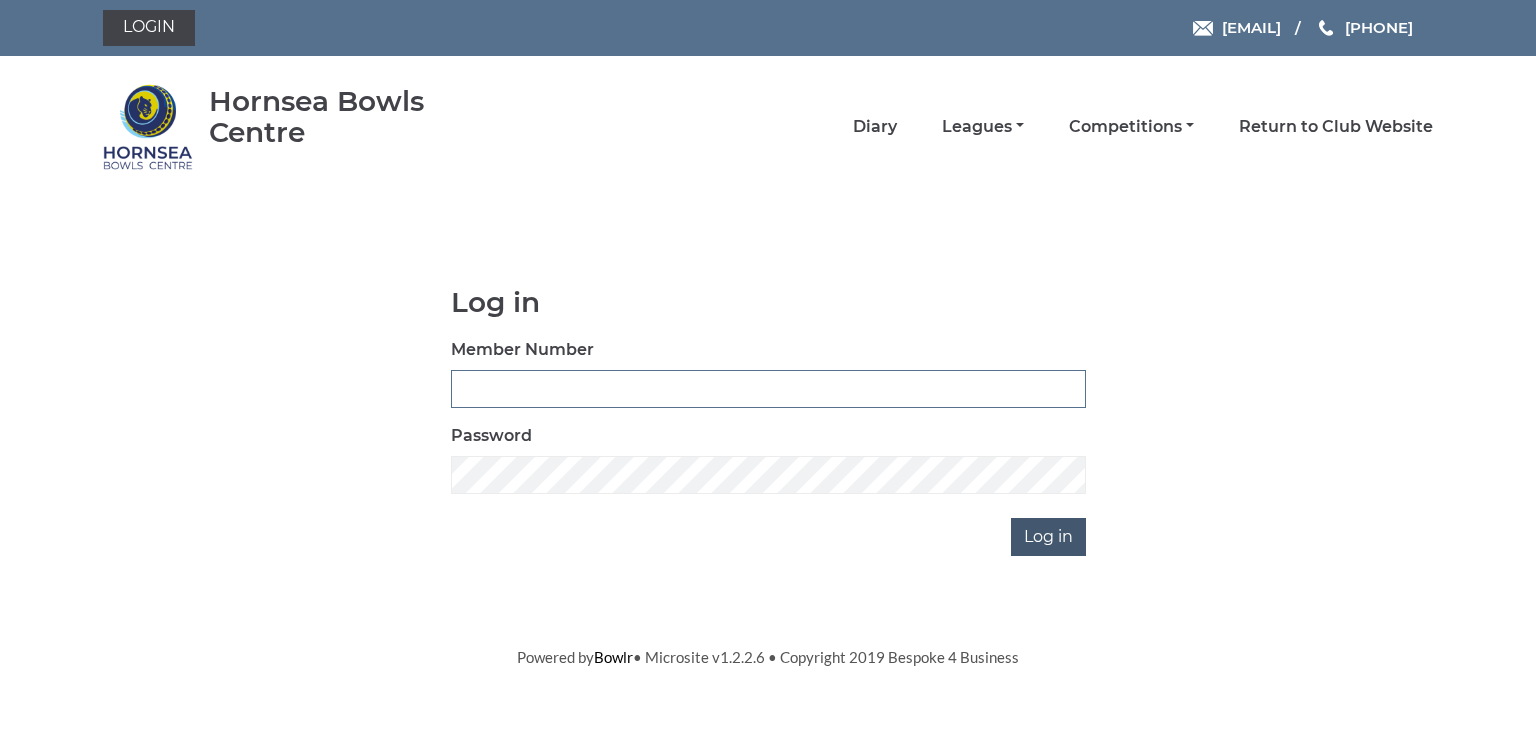 type on "0580" 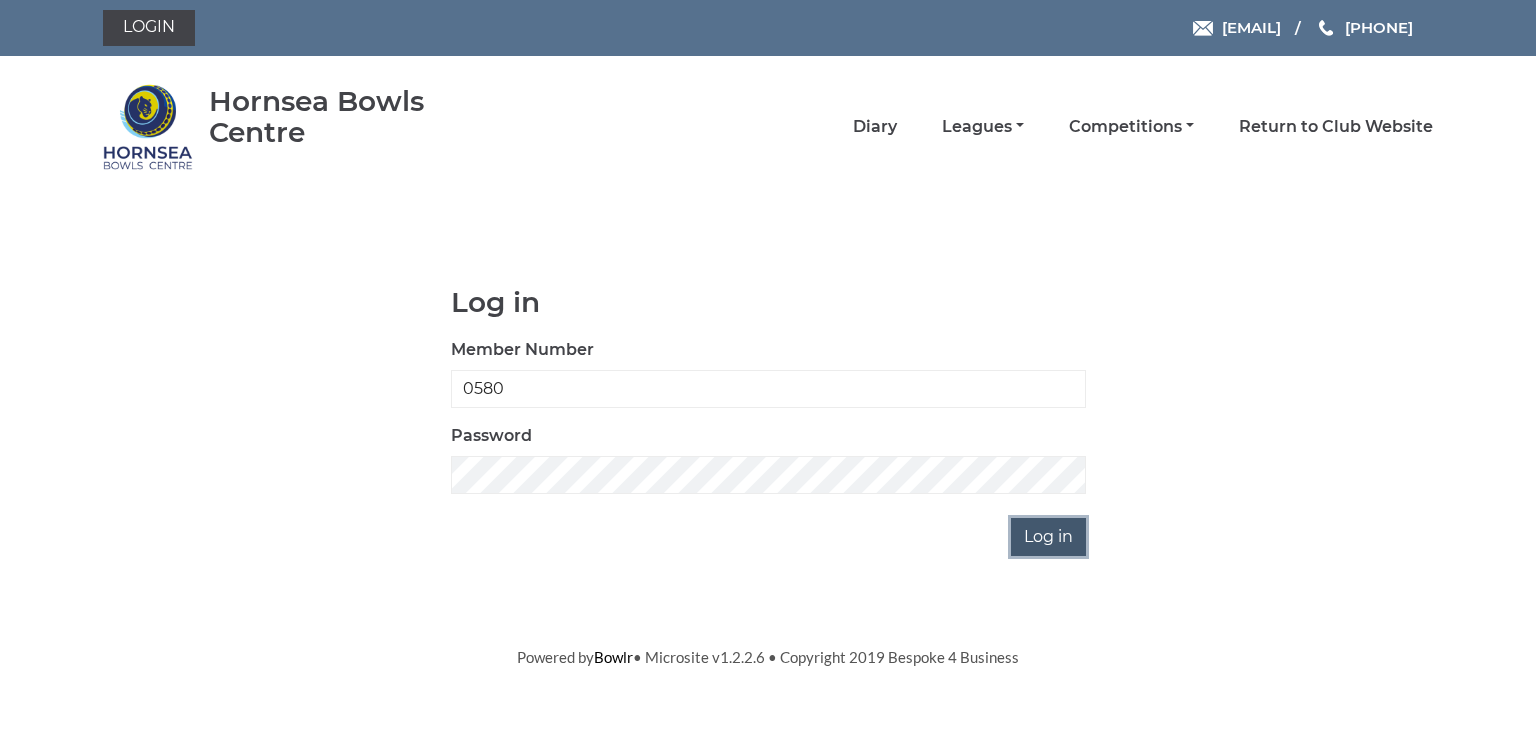 click on "Log in" at bounding box center [1048, 537] 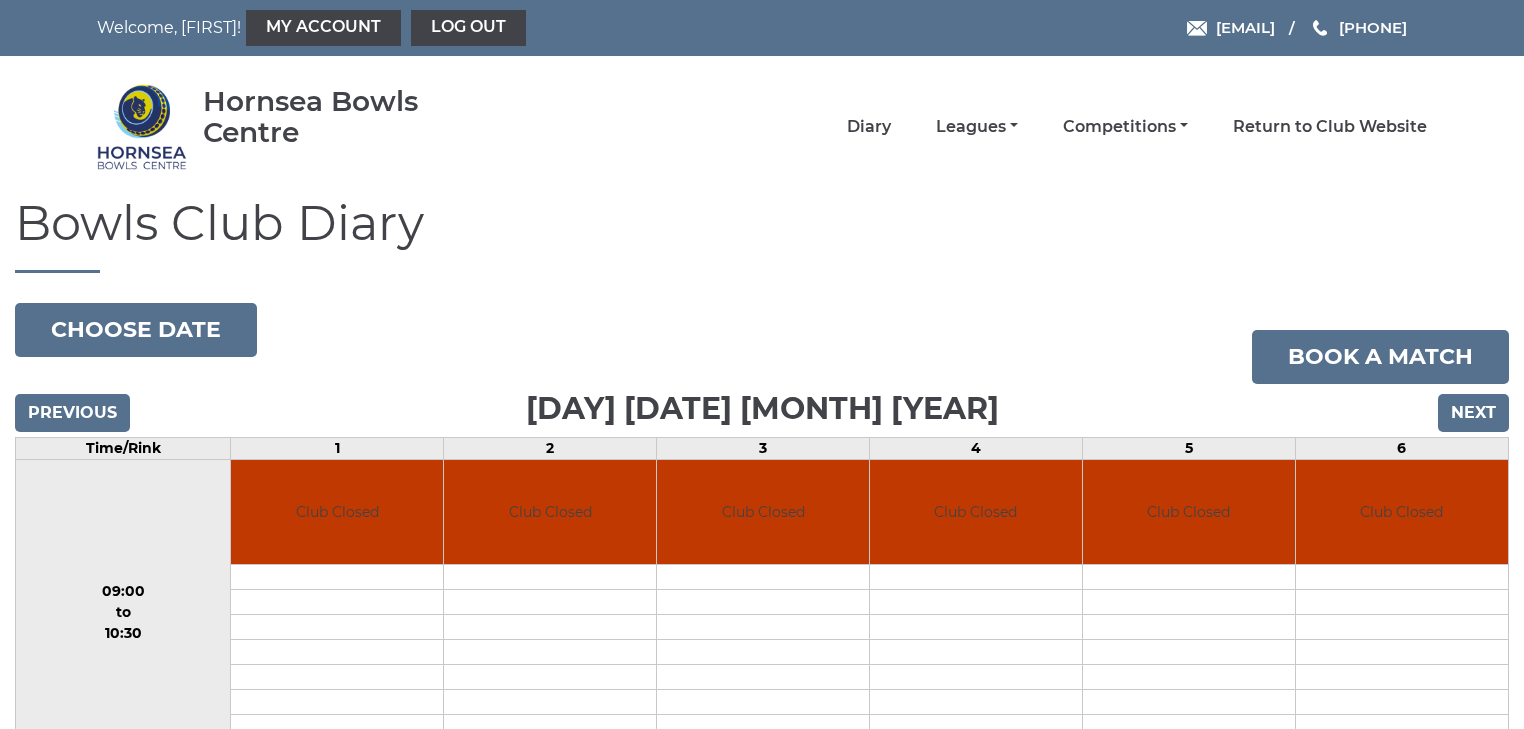 scroll, scrollTop: 0, scrollLeft: 0, axis: both 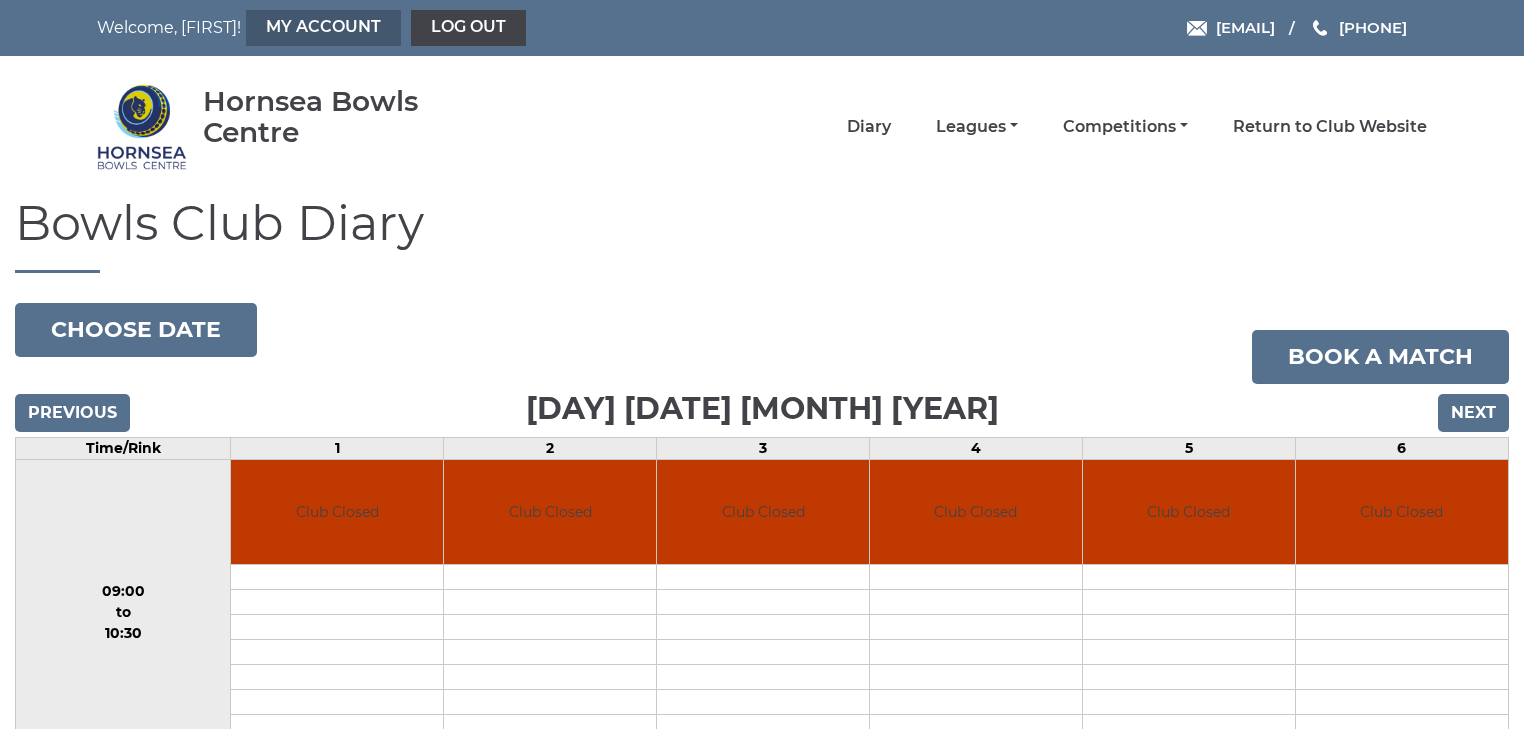 click on "My Account" at bounding box center [323, 28] 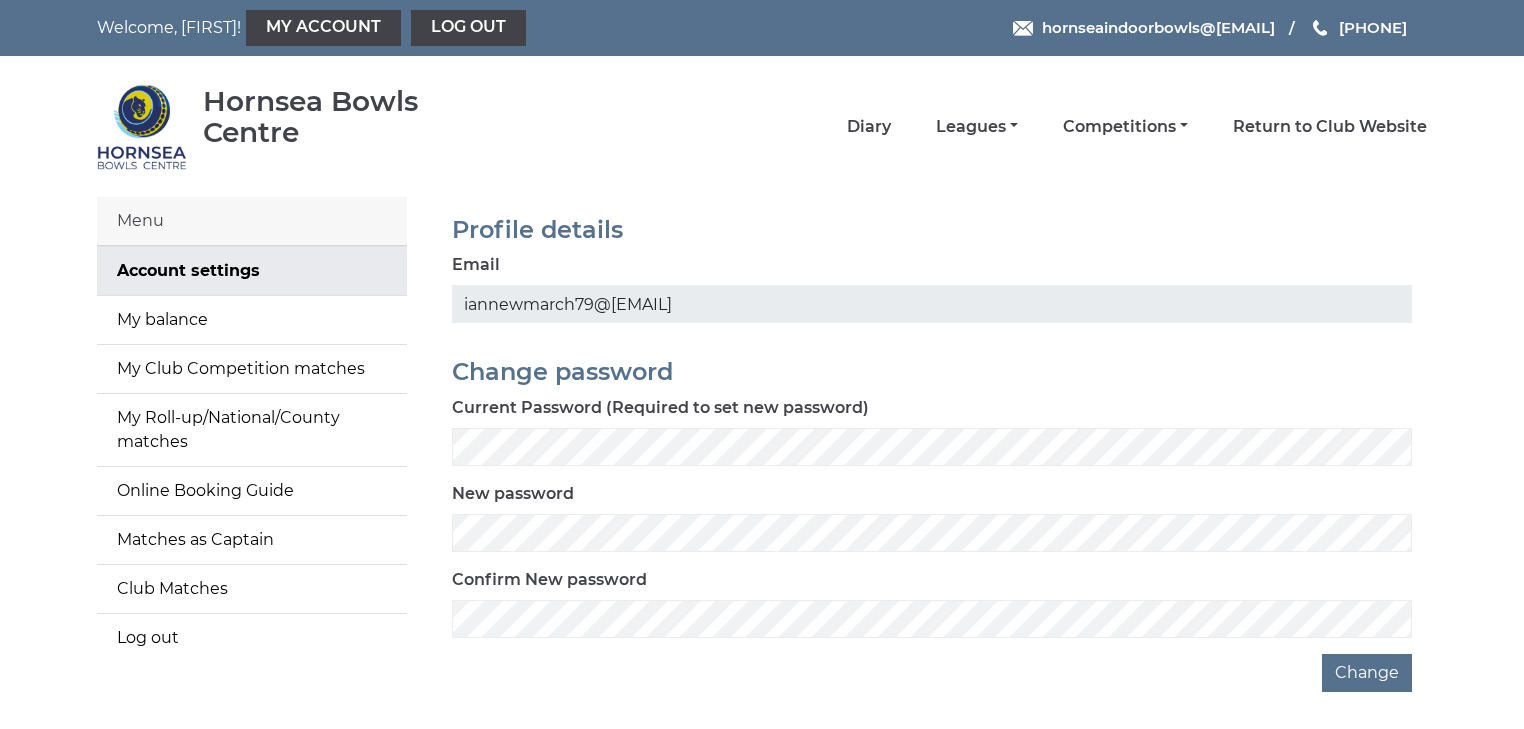scroll, scrollTop: 0, scrollLeft: 0, axis: both 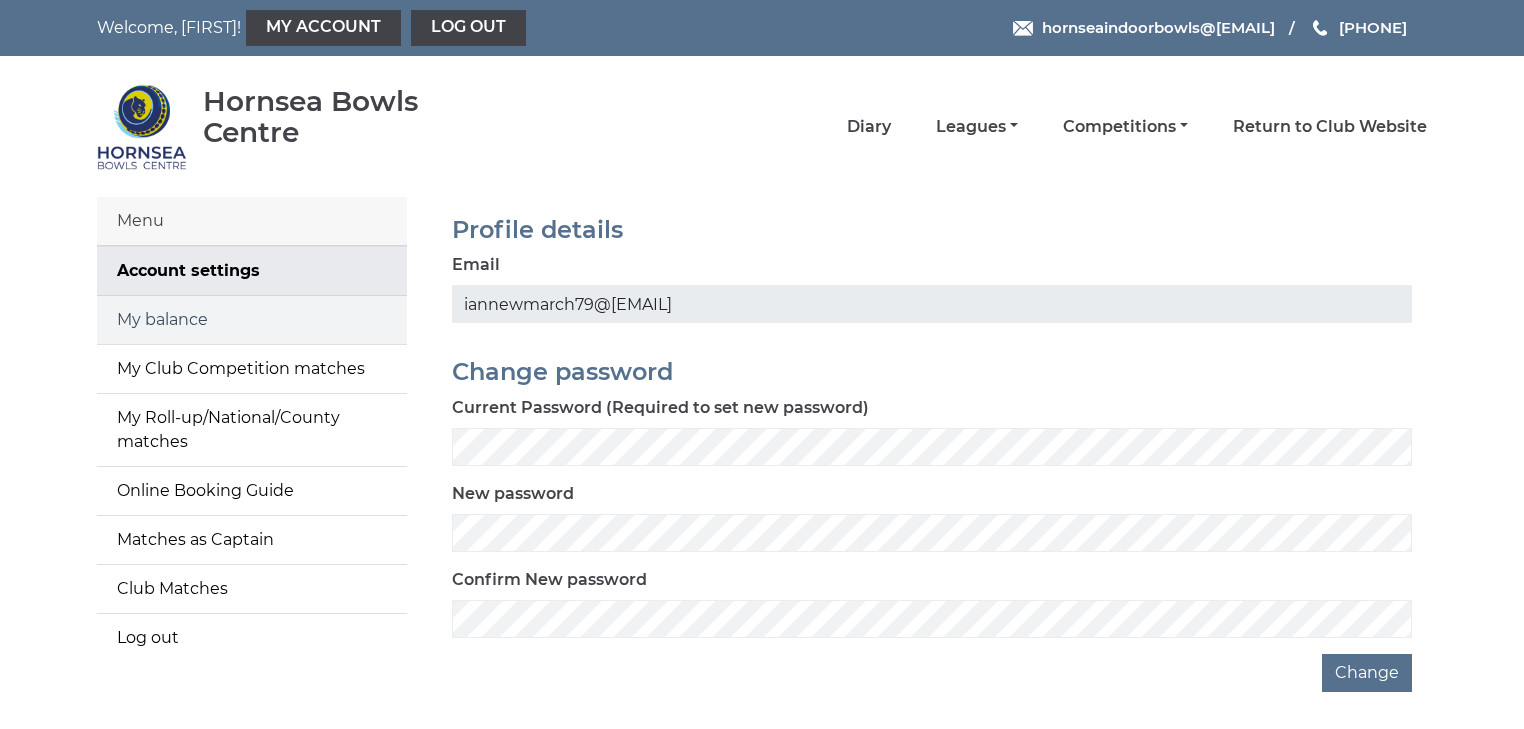 click on "My balance" at bounding box center (252, 320) 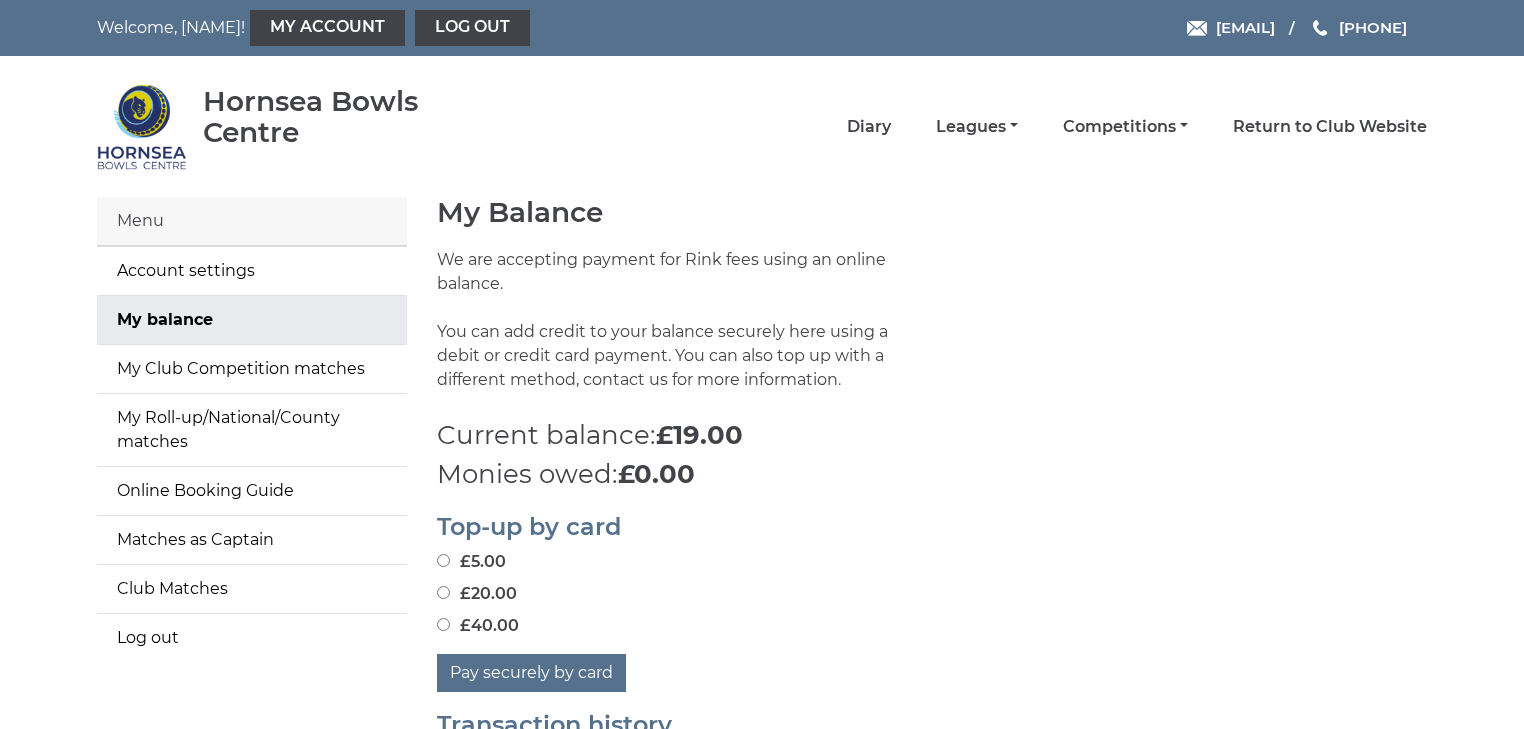 scroll, scrollTop: 0, scrollLeft: 0, axis: both 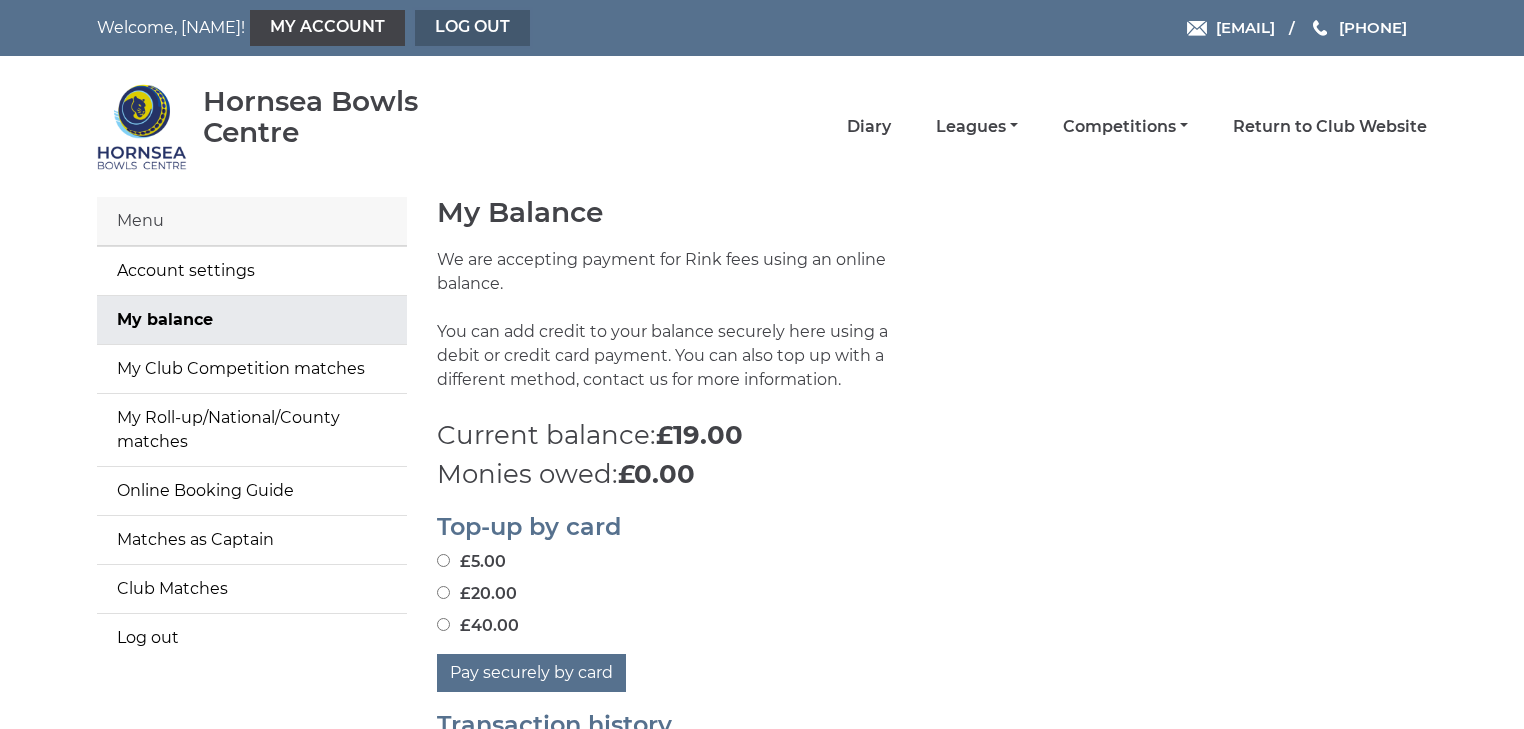 click on "Log out" at bounding box center (472, 28) 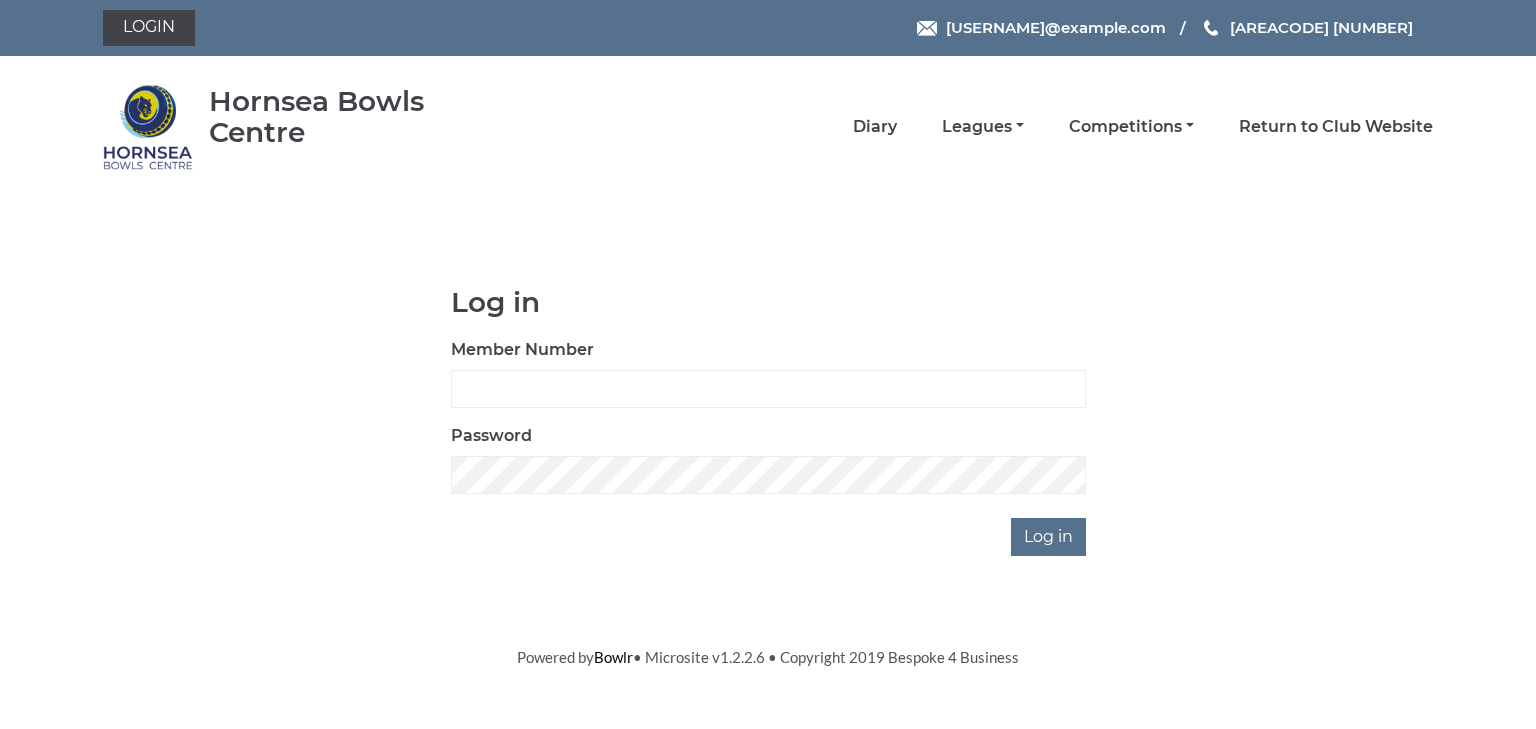 scroll, scrollTop: 0, scrollLeft: 0, axis: both 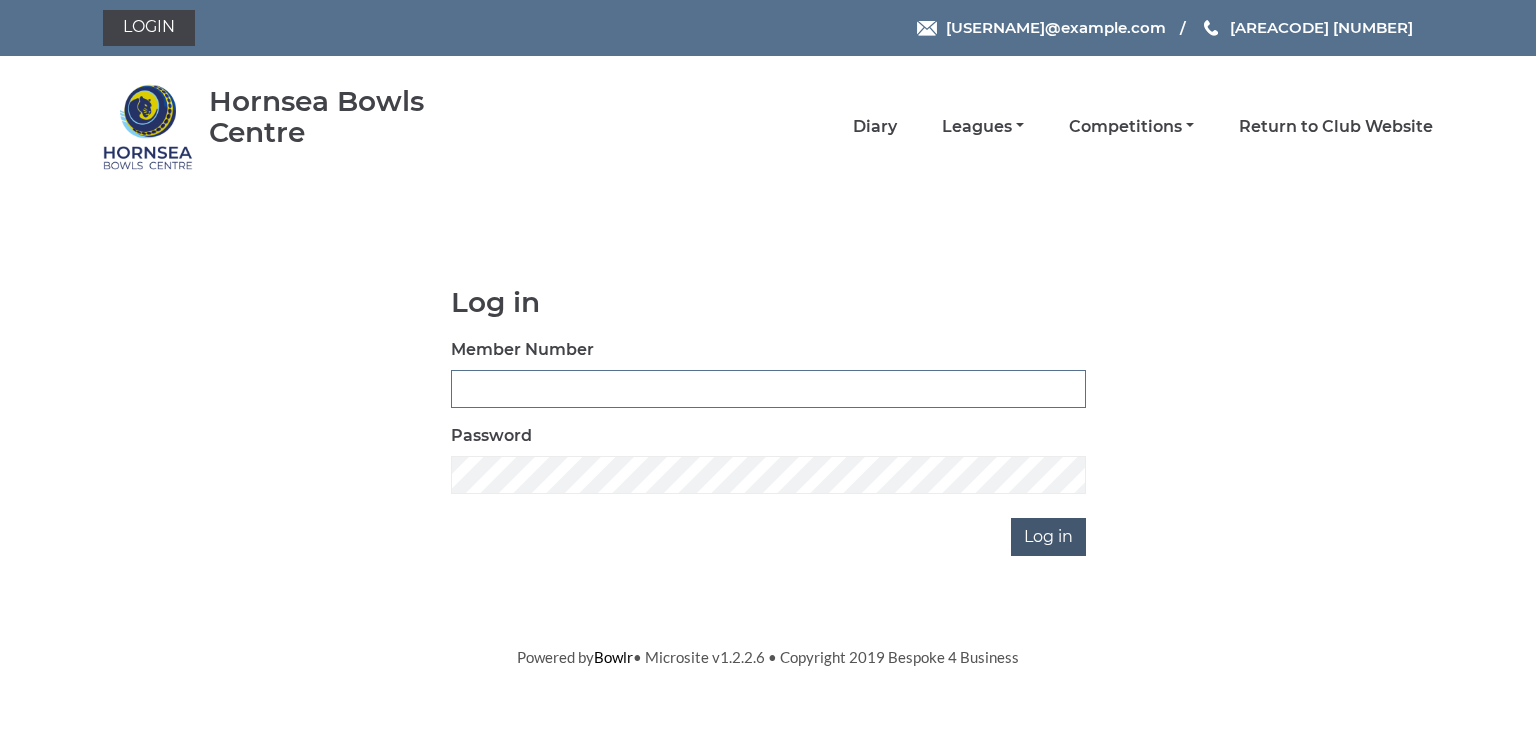 type on "0580" 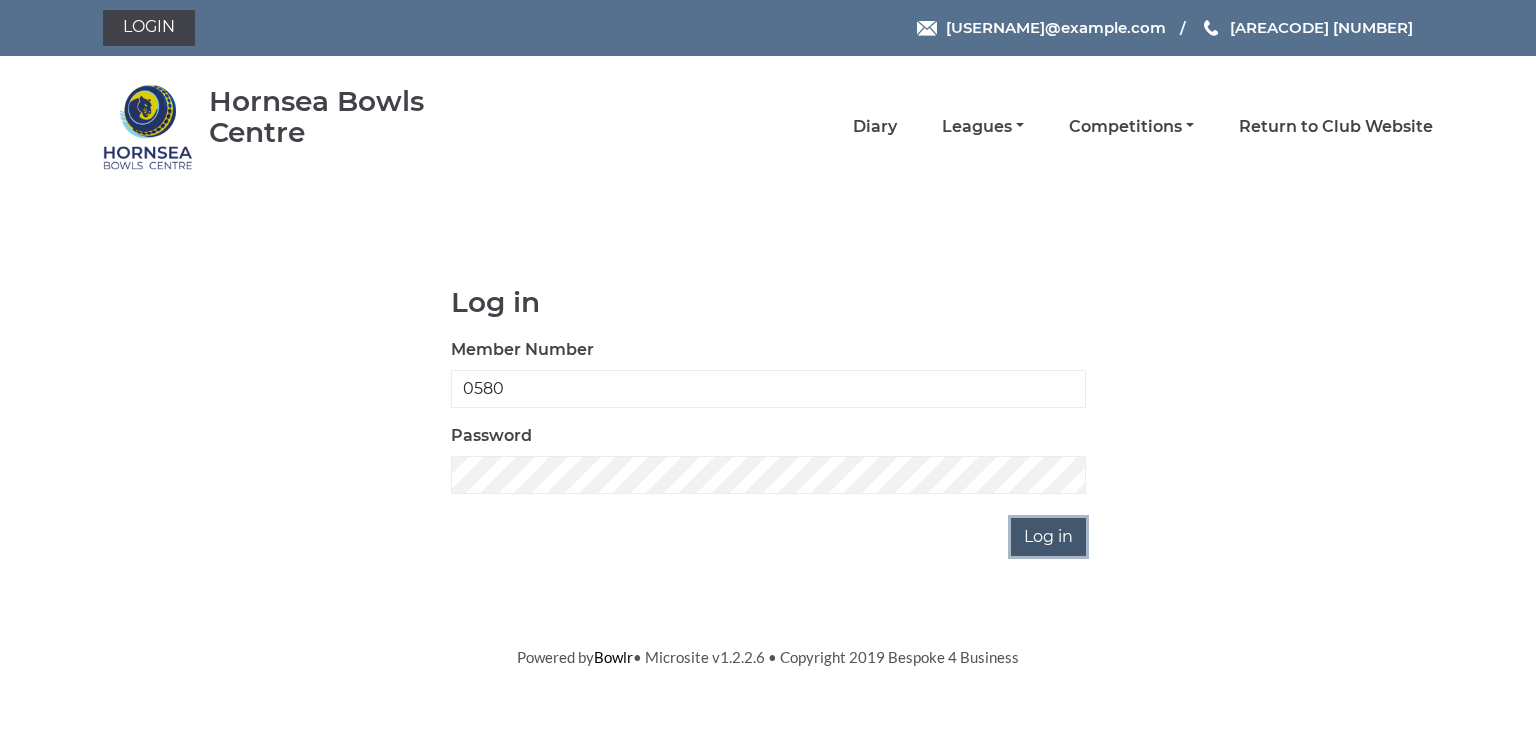 click on "Log in" at bounding box center [1048, 537] 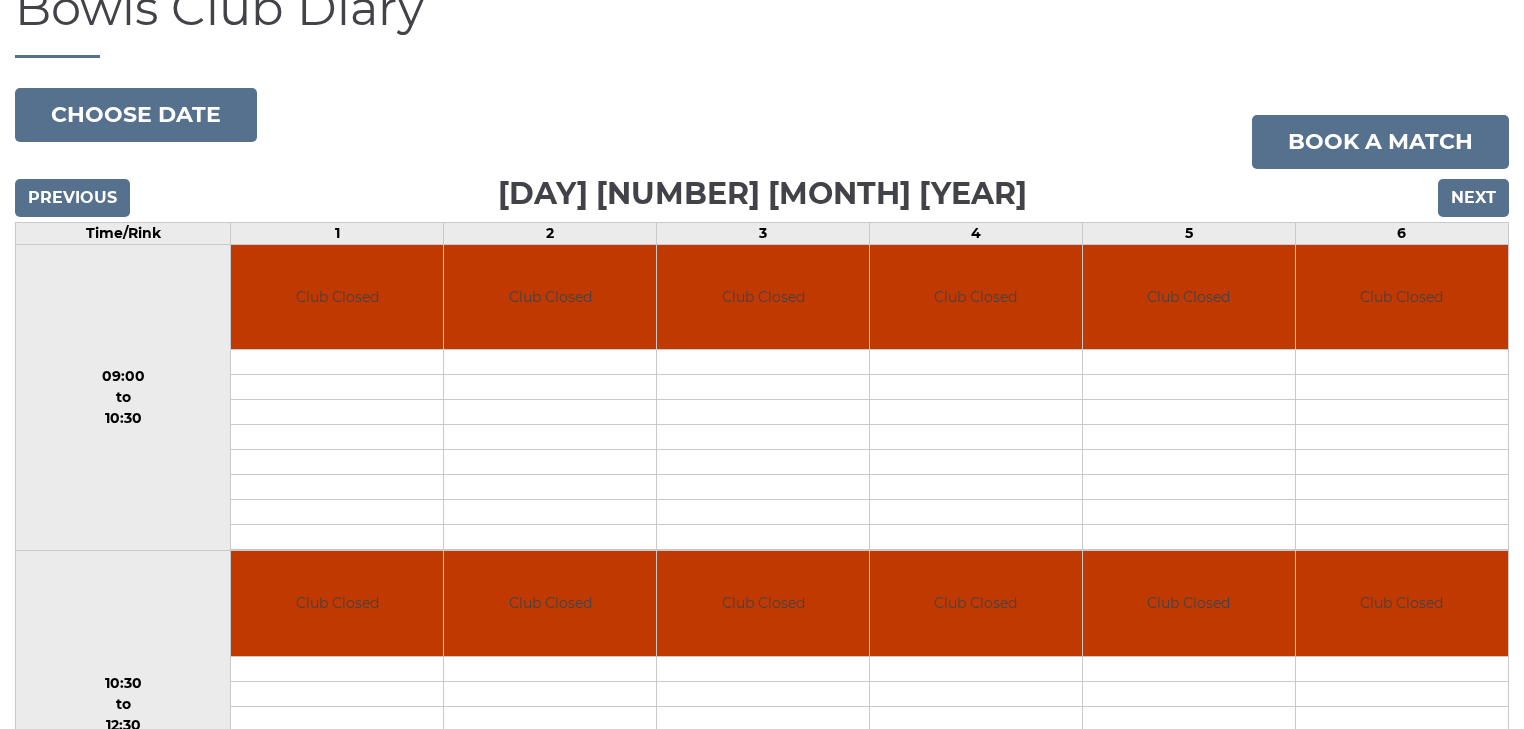 scroll, scrollTop: 0, scrollLeft: 0, axis: both 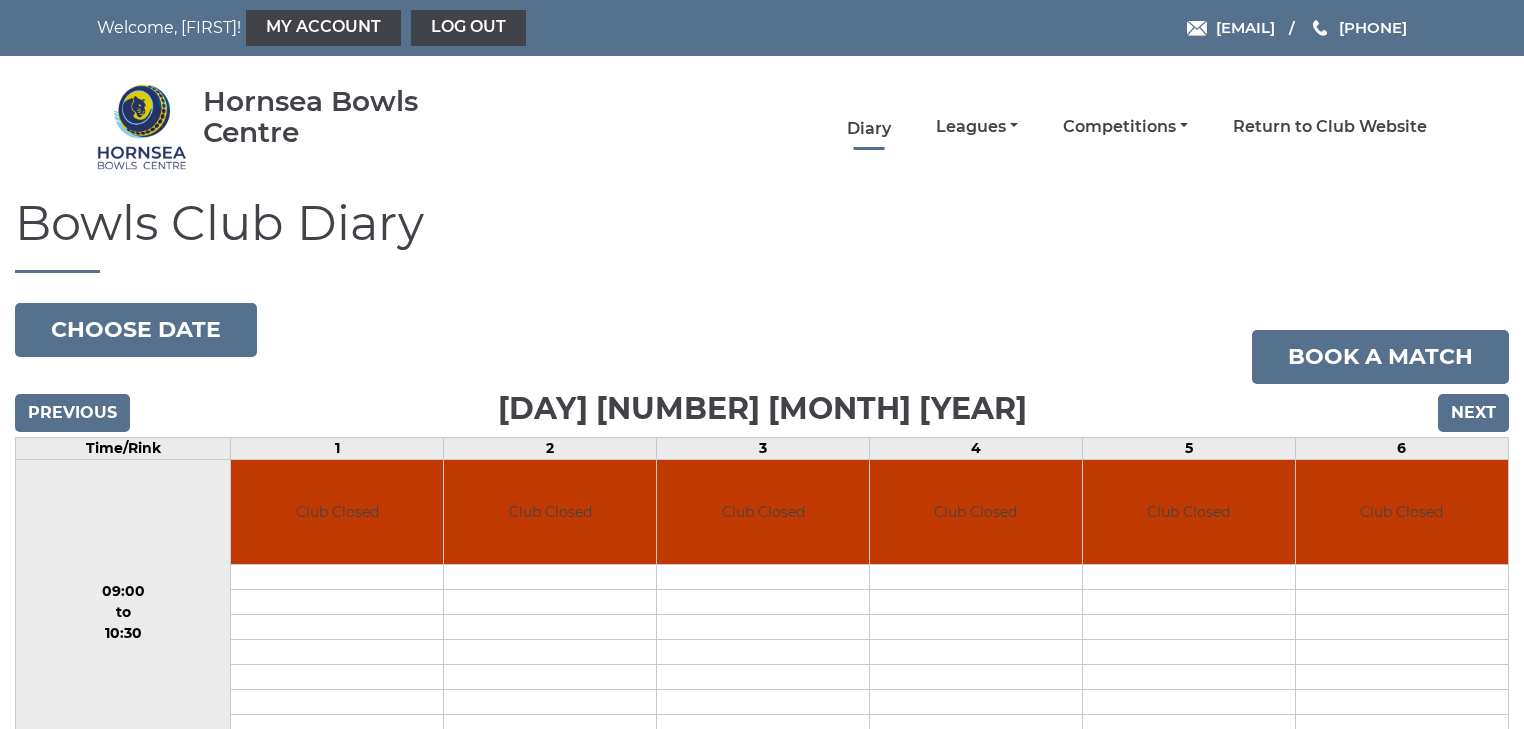 click on "Diary" at bounding box center (869, 129) 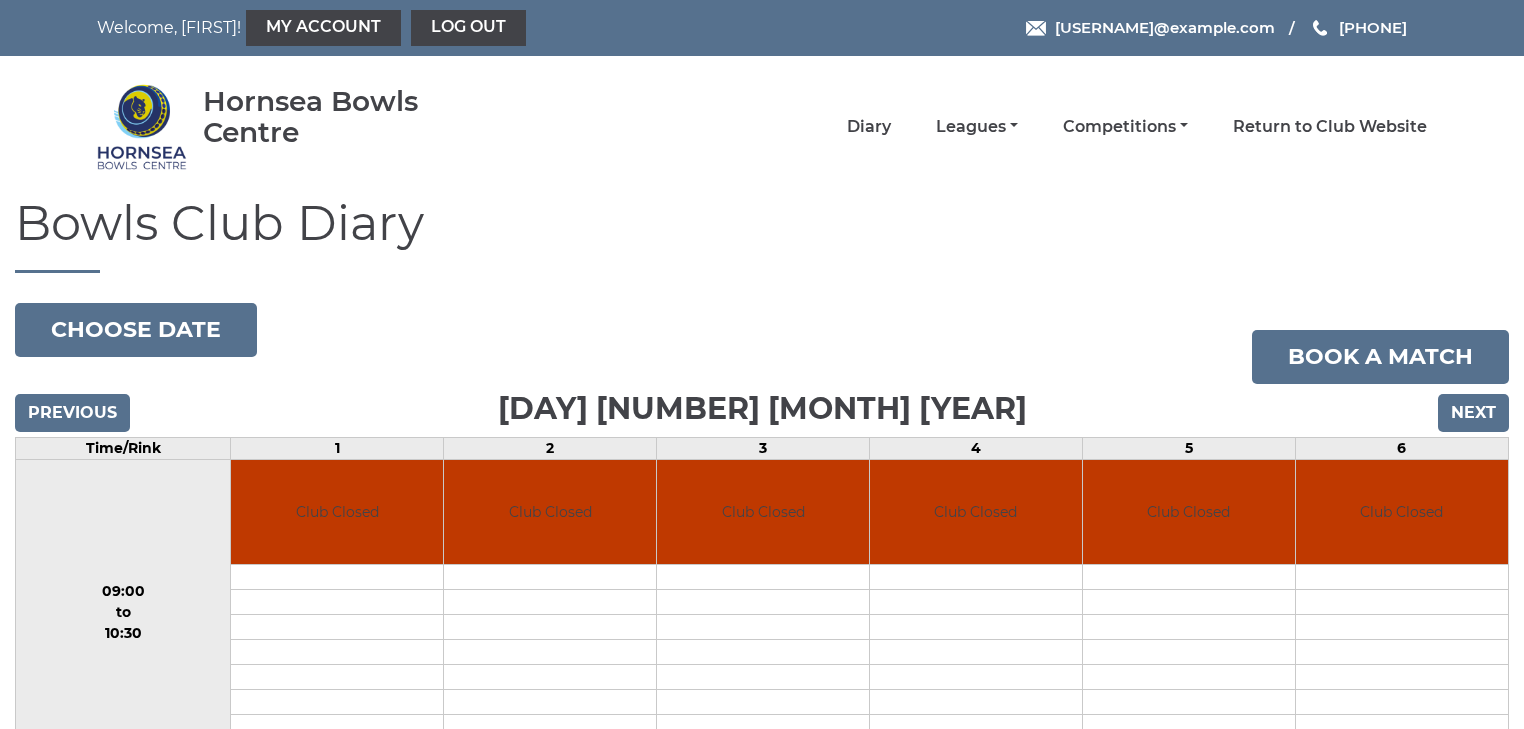 scroll, scrollTop: 0, scrollLeft: 0, axis: both 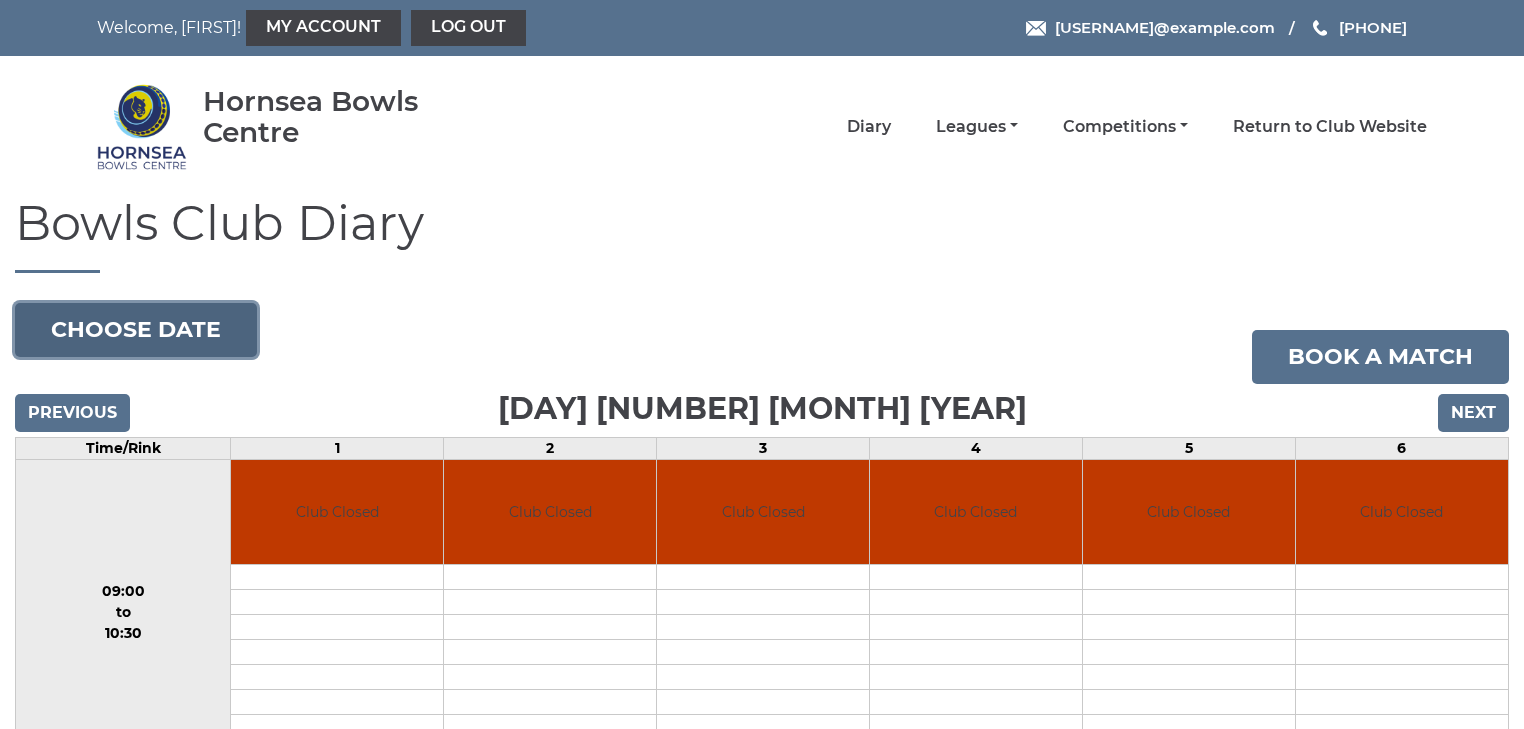 click on "Choose date" at bounding box center (136, 330) 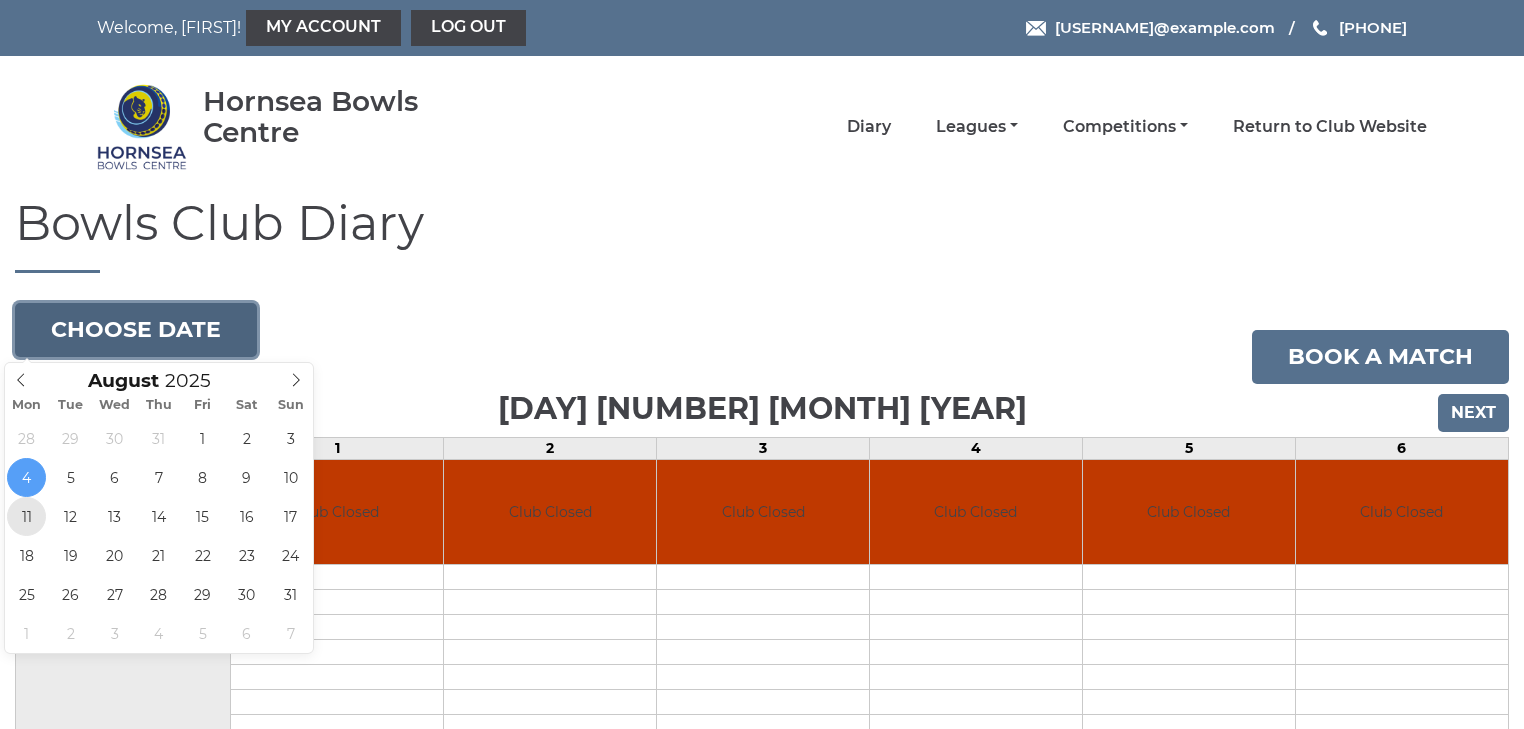 type on "2025-08-11" 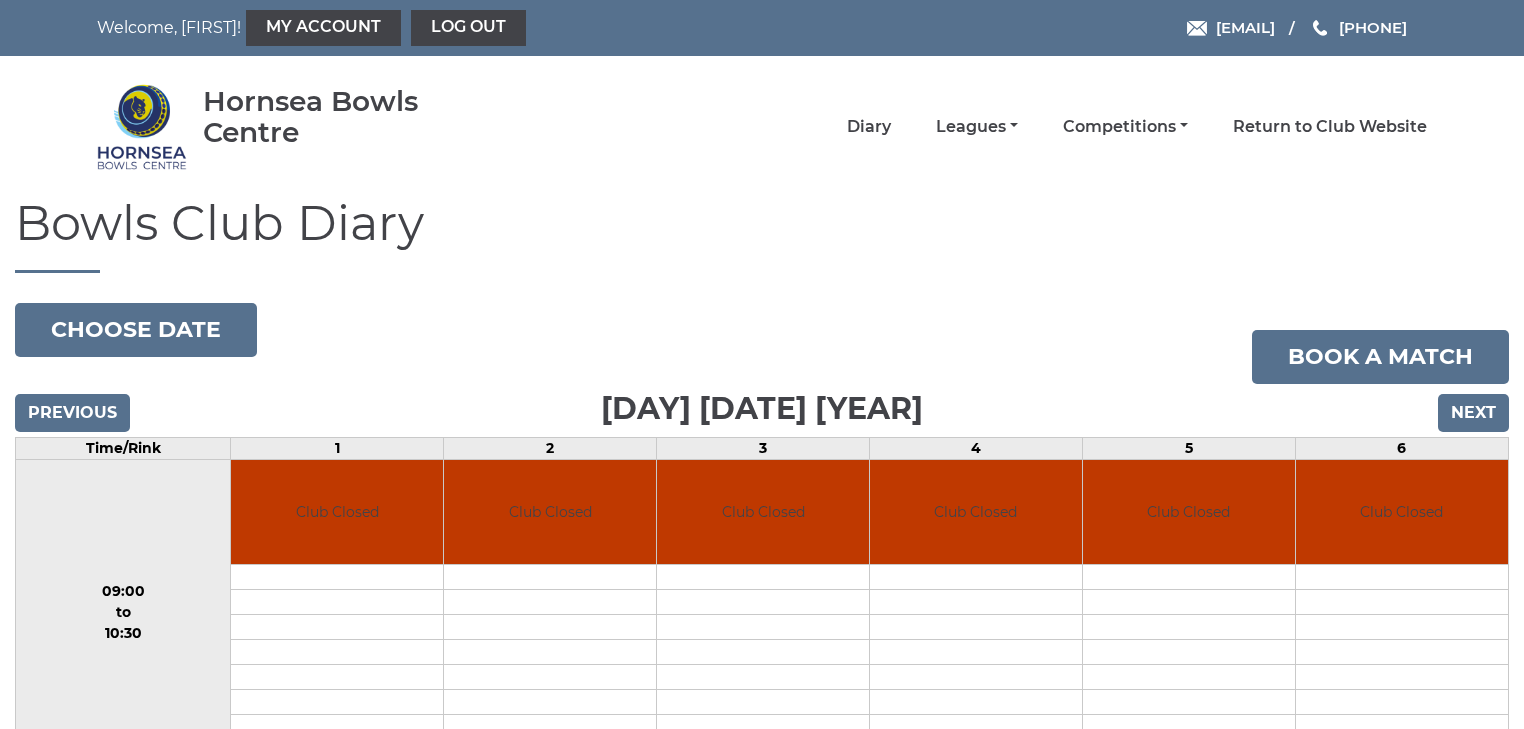 scroll, scrollTop: 0, scrollLeft: 0, axis: both 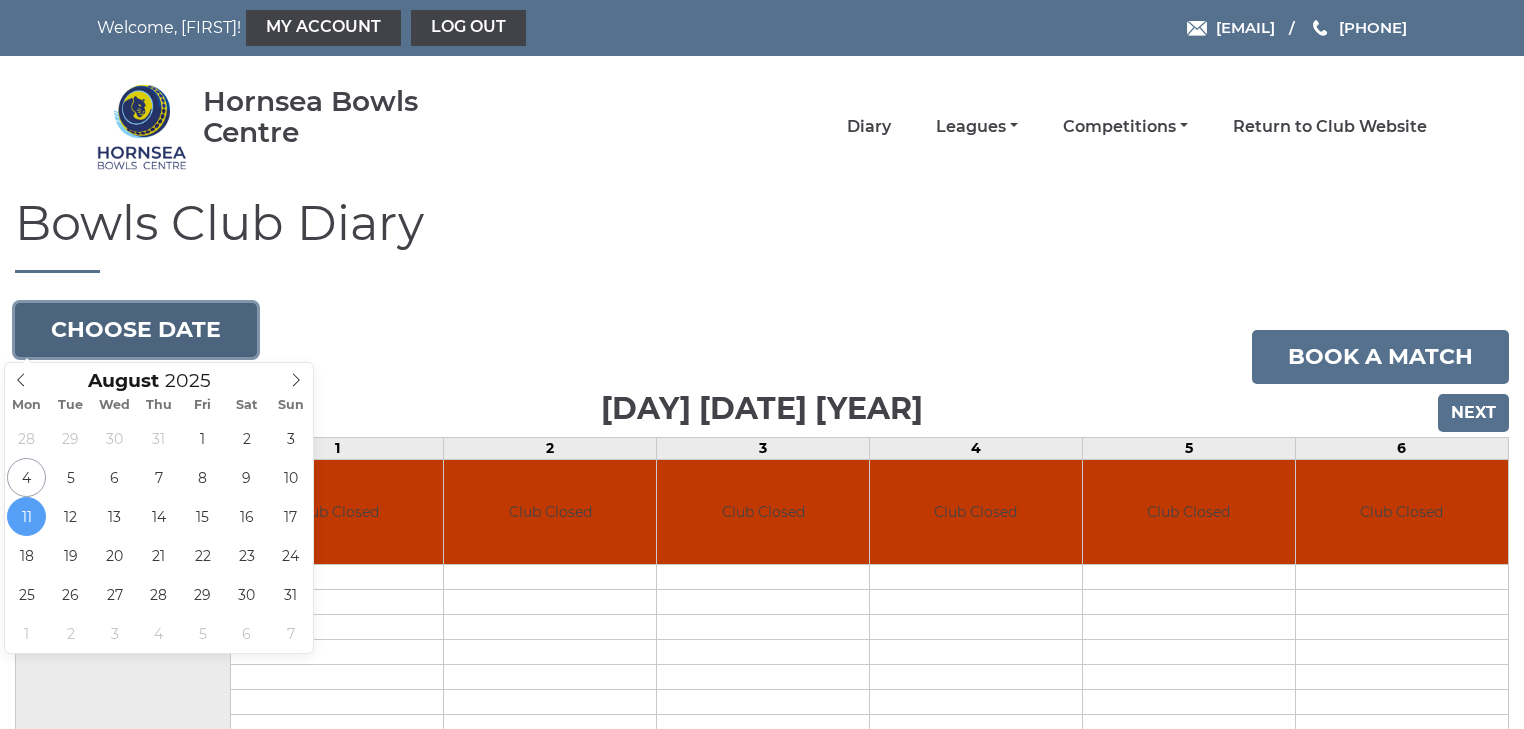 click on "Choose date" at bounding box center [136, 330] 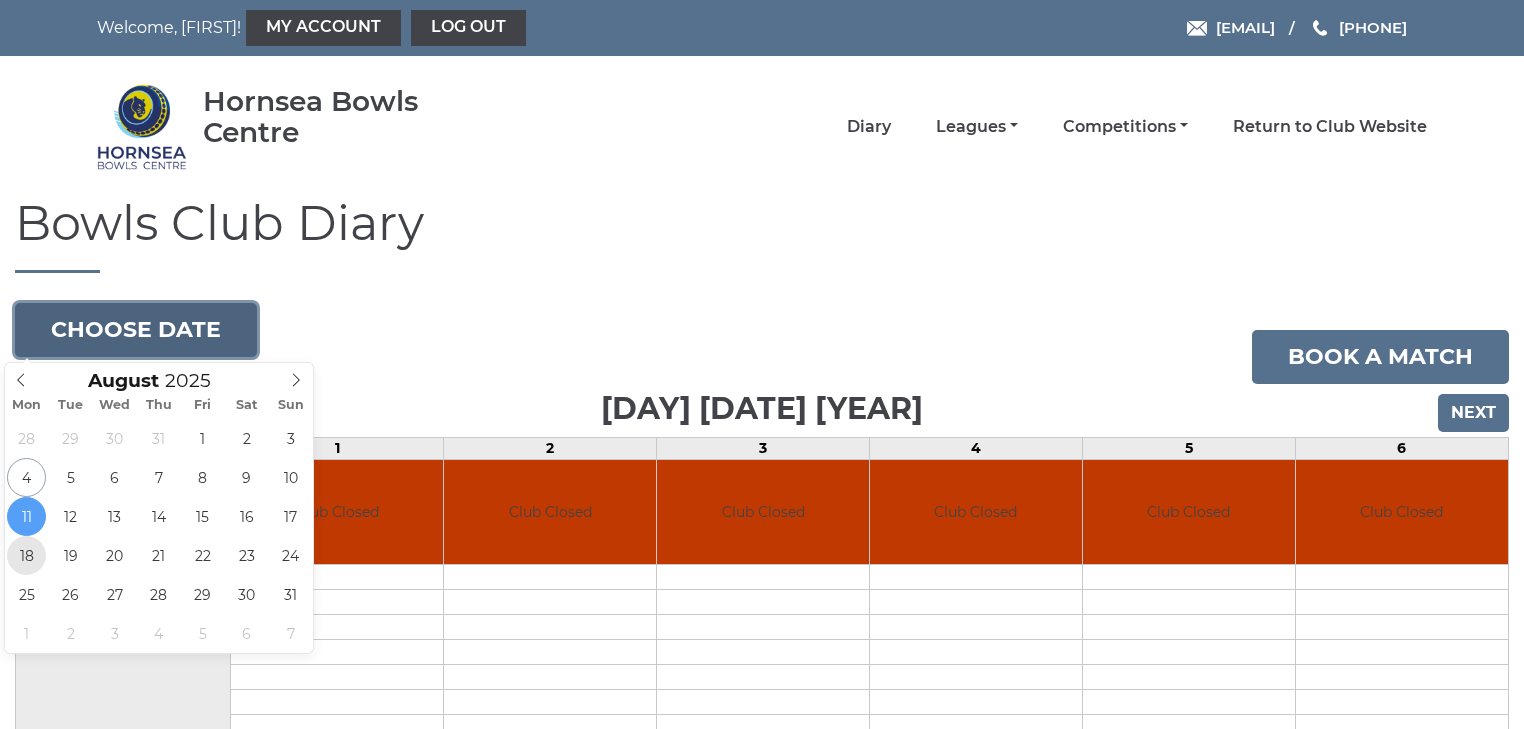 type on "[DATE]" 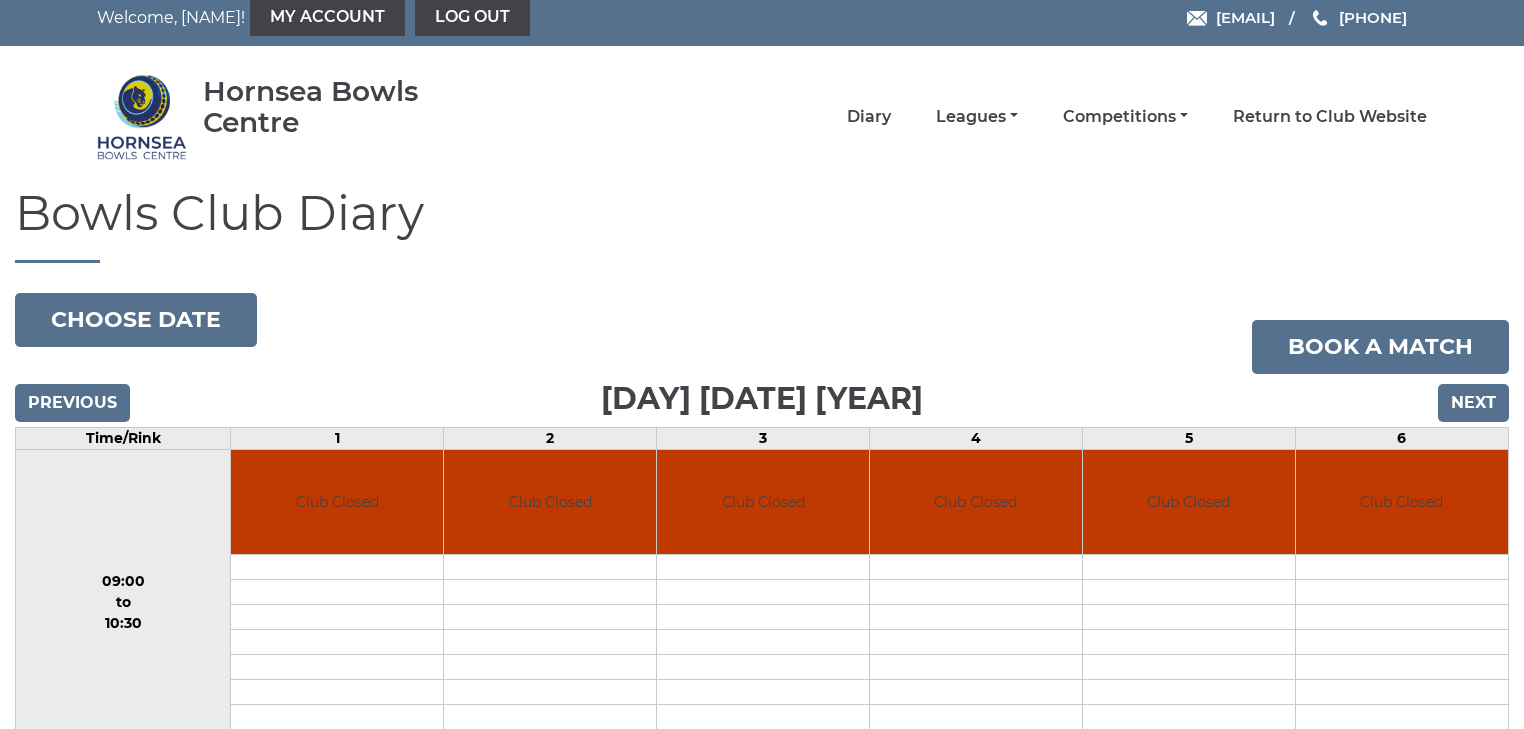 scroll, scrollTop: 0, scrollLeft: 0, axis: both 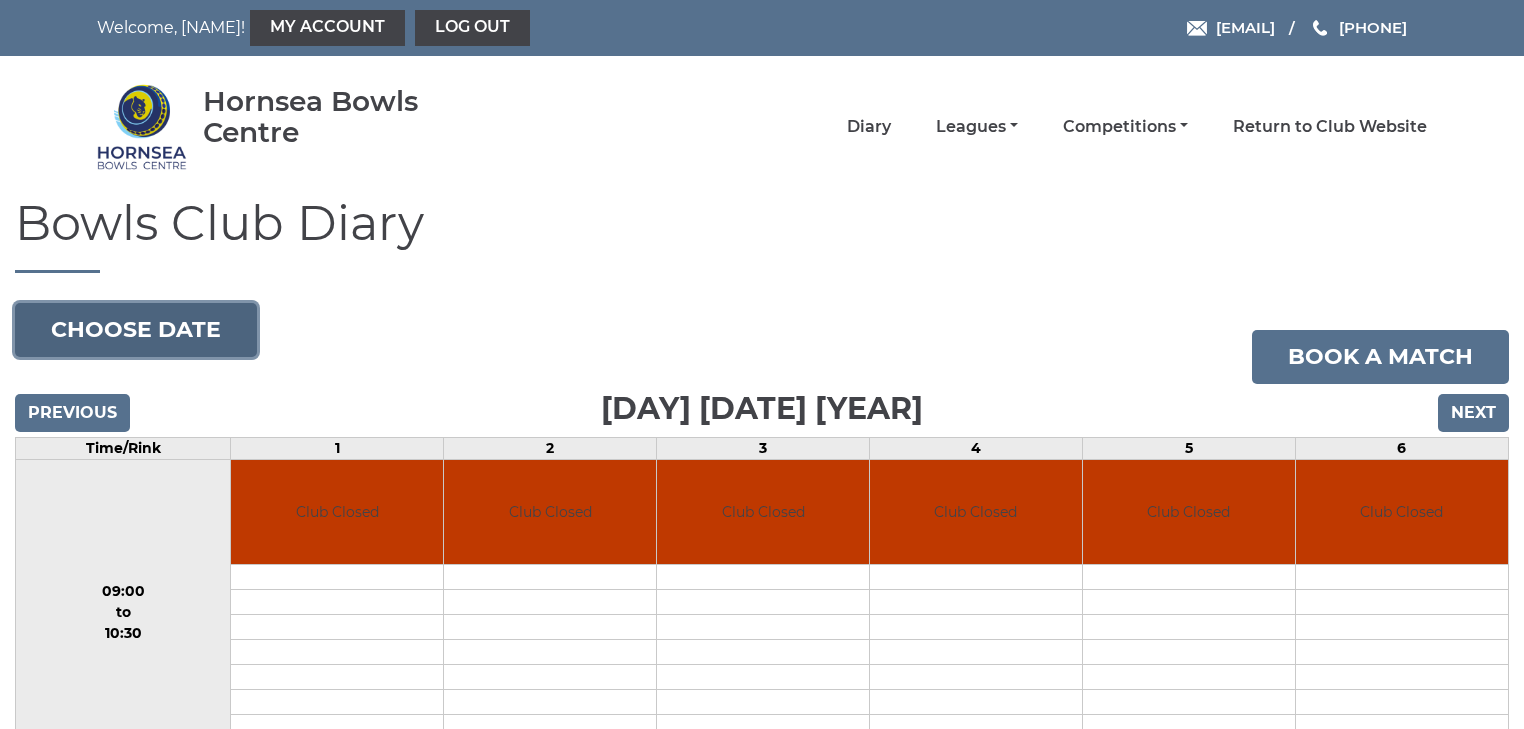 click on "Choose date" at bounding box center [136, 330] 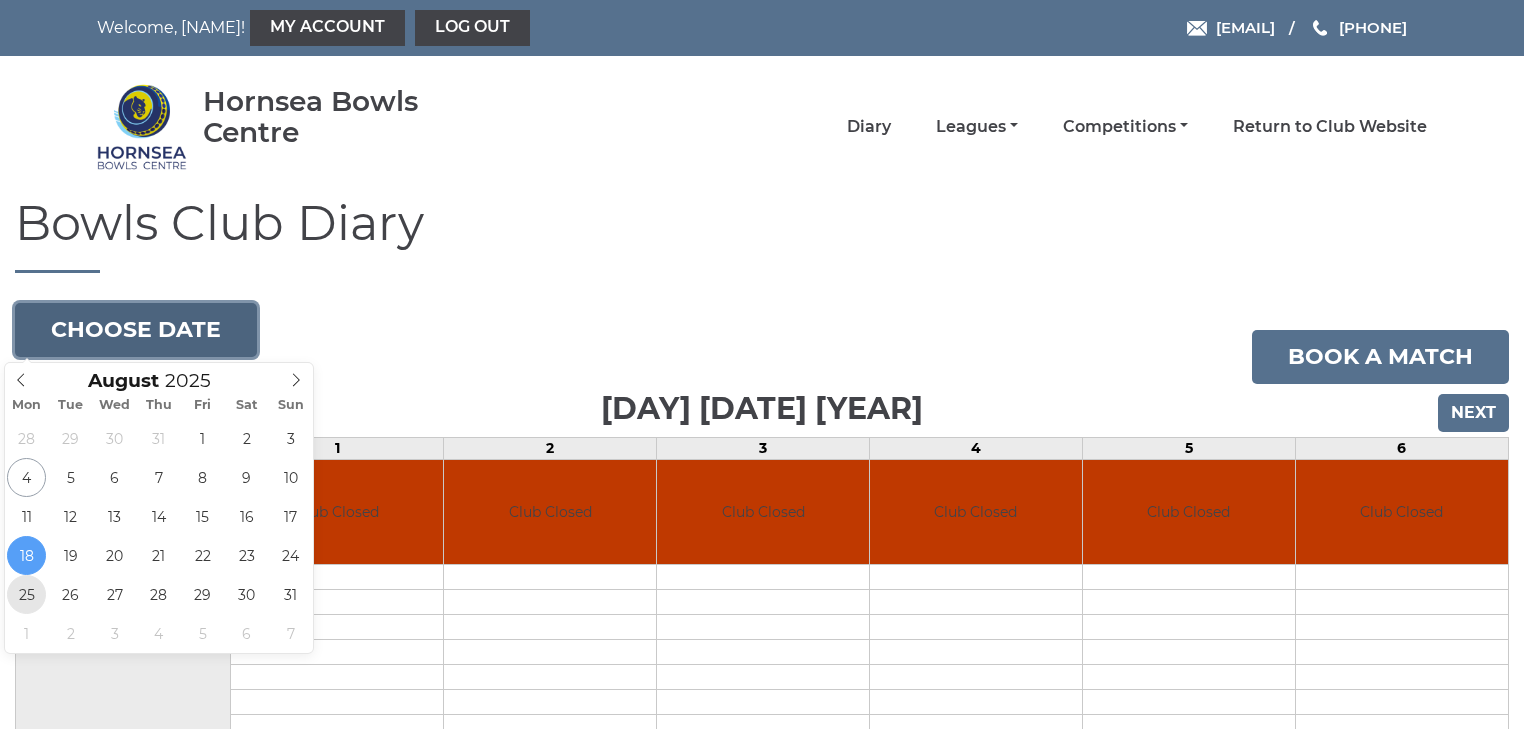 type on "2025-08-25" 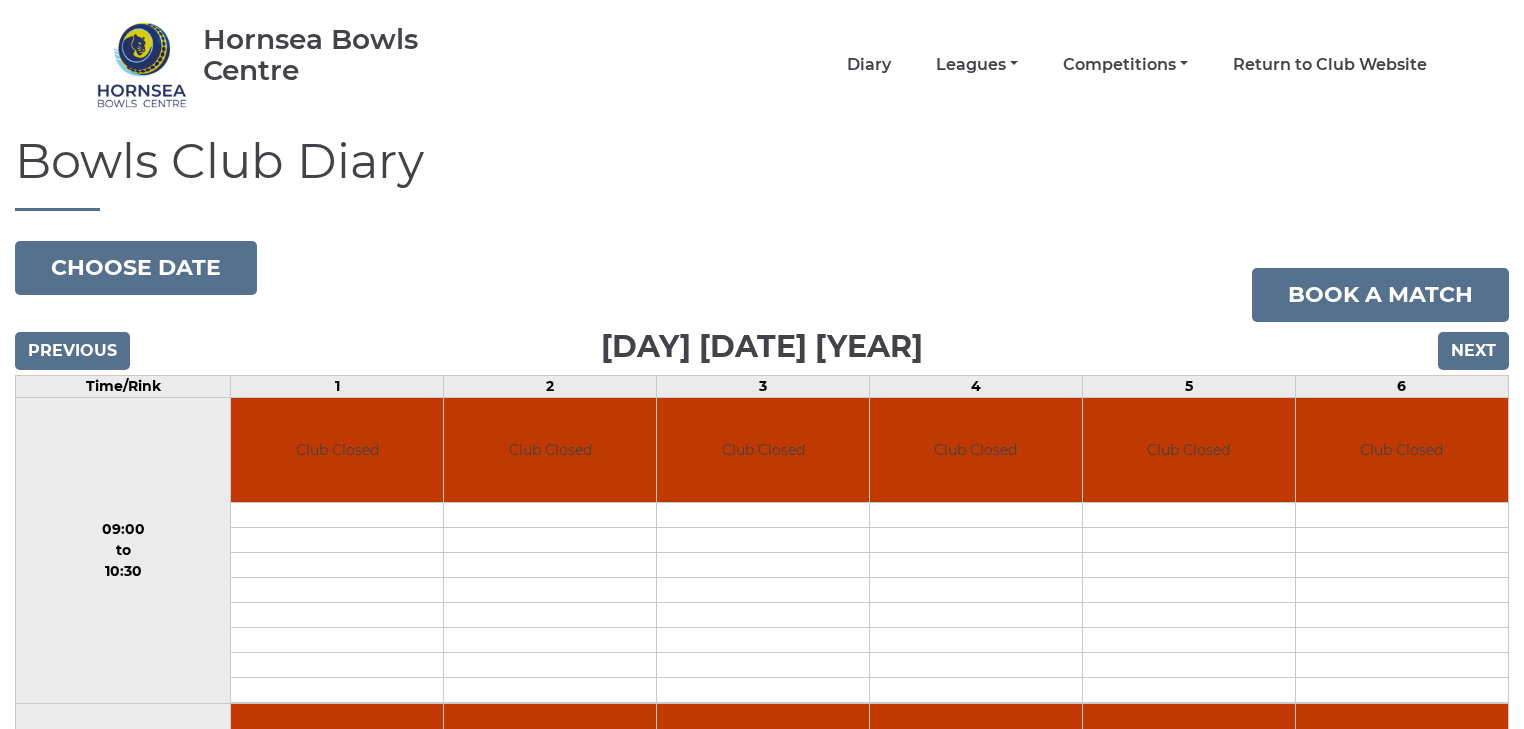 scroll, scrollTop: 80, scrollLeft: 0, axis: vertical 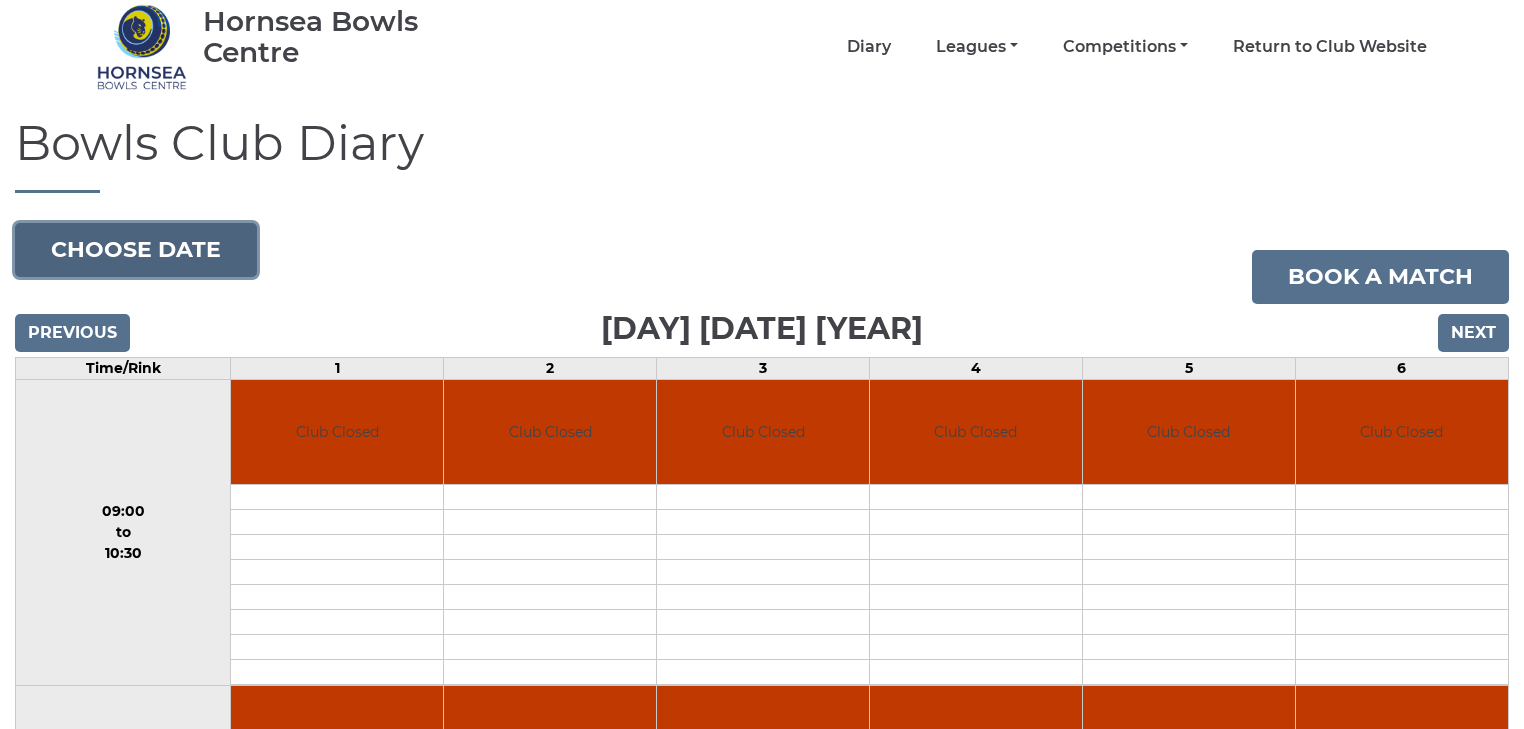 click on "Choose date" at bounding box center [136, 250] 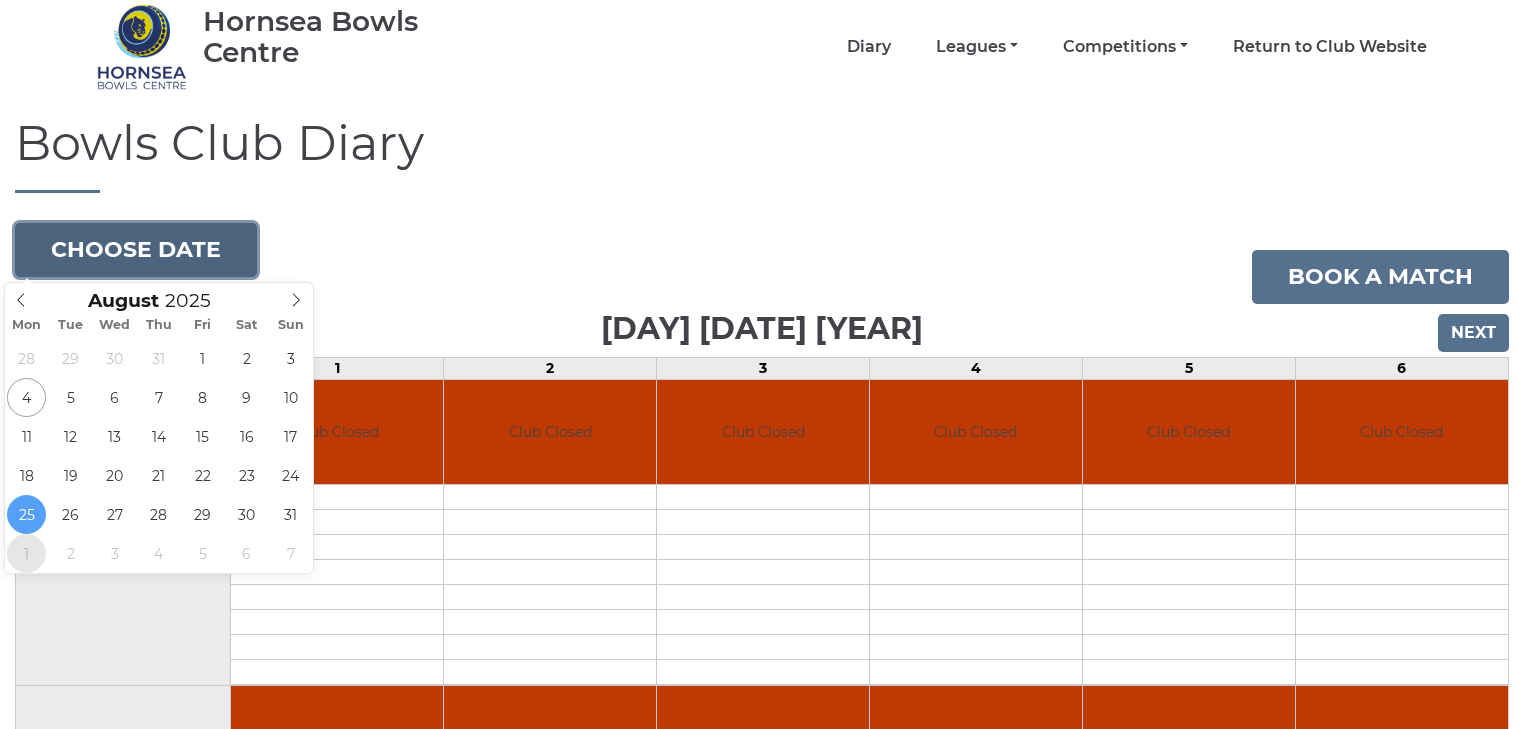 type on "2025-09-01" 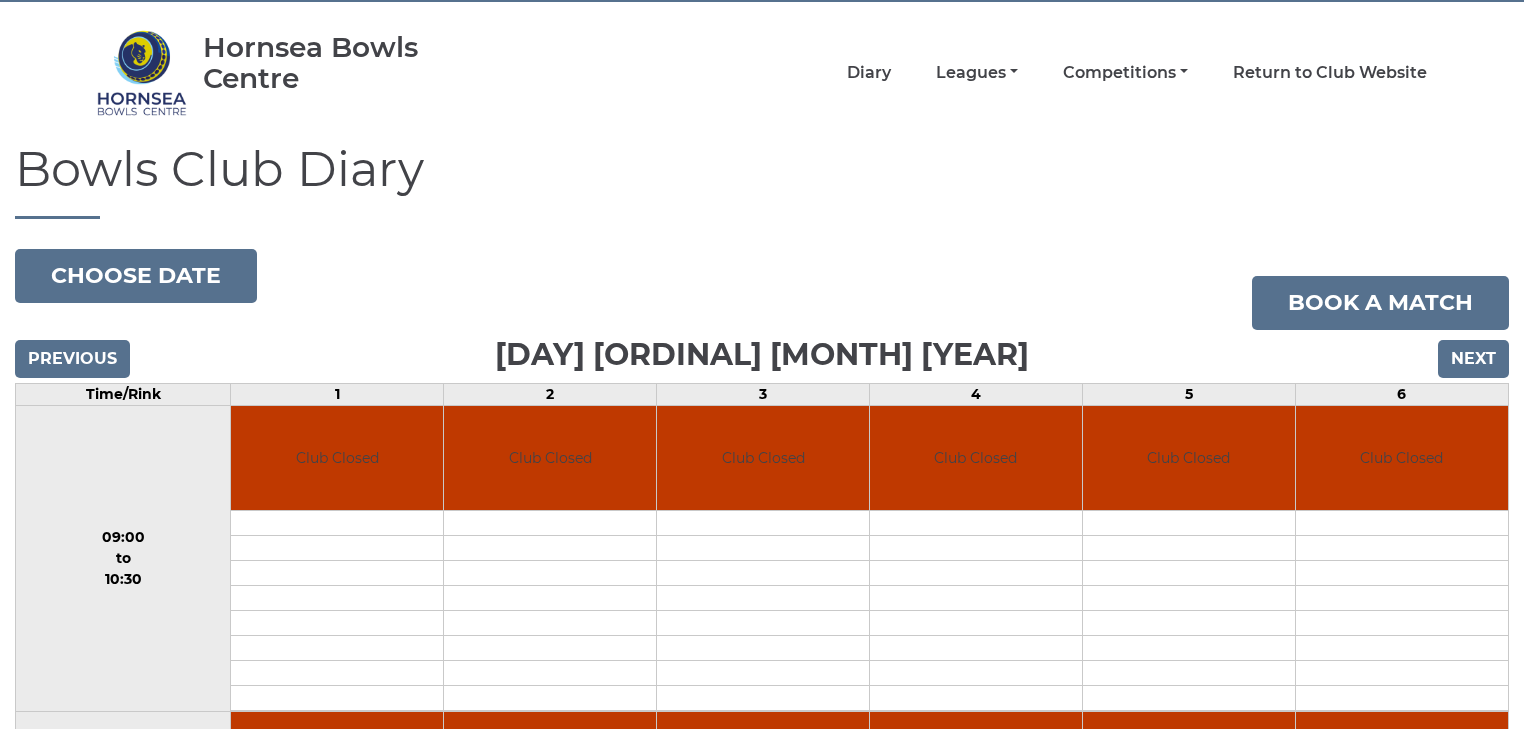 scroll, scrollTop: 80, scrollLeft: 0, axis: vertical 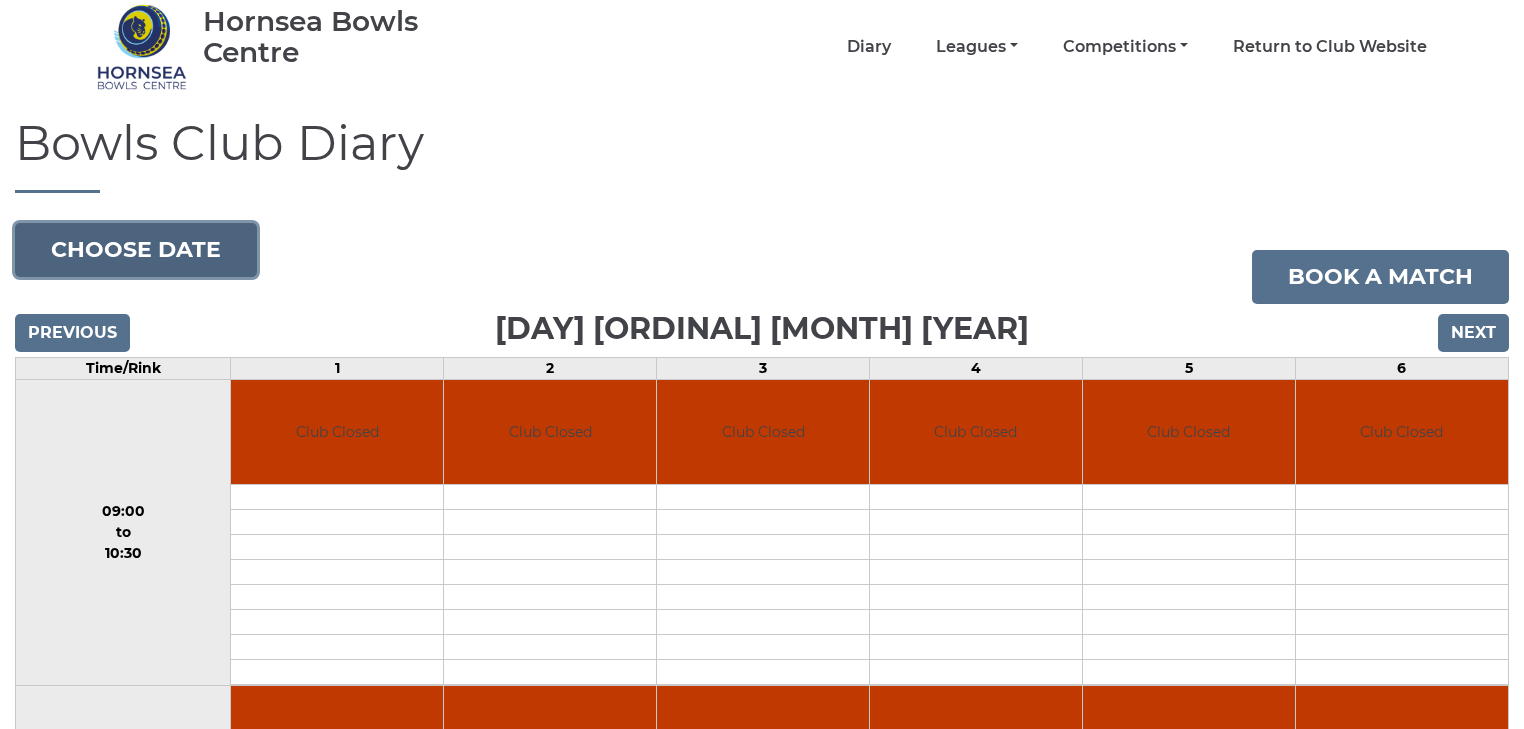 click on "Choose date" at bounding box center (136, 250) 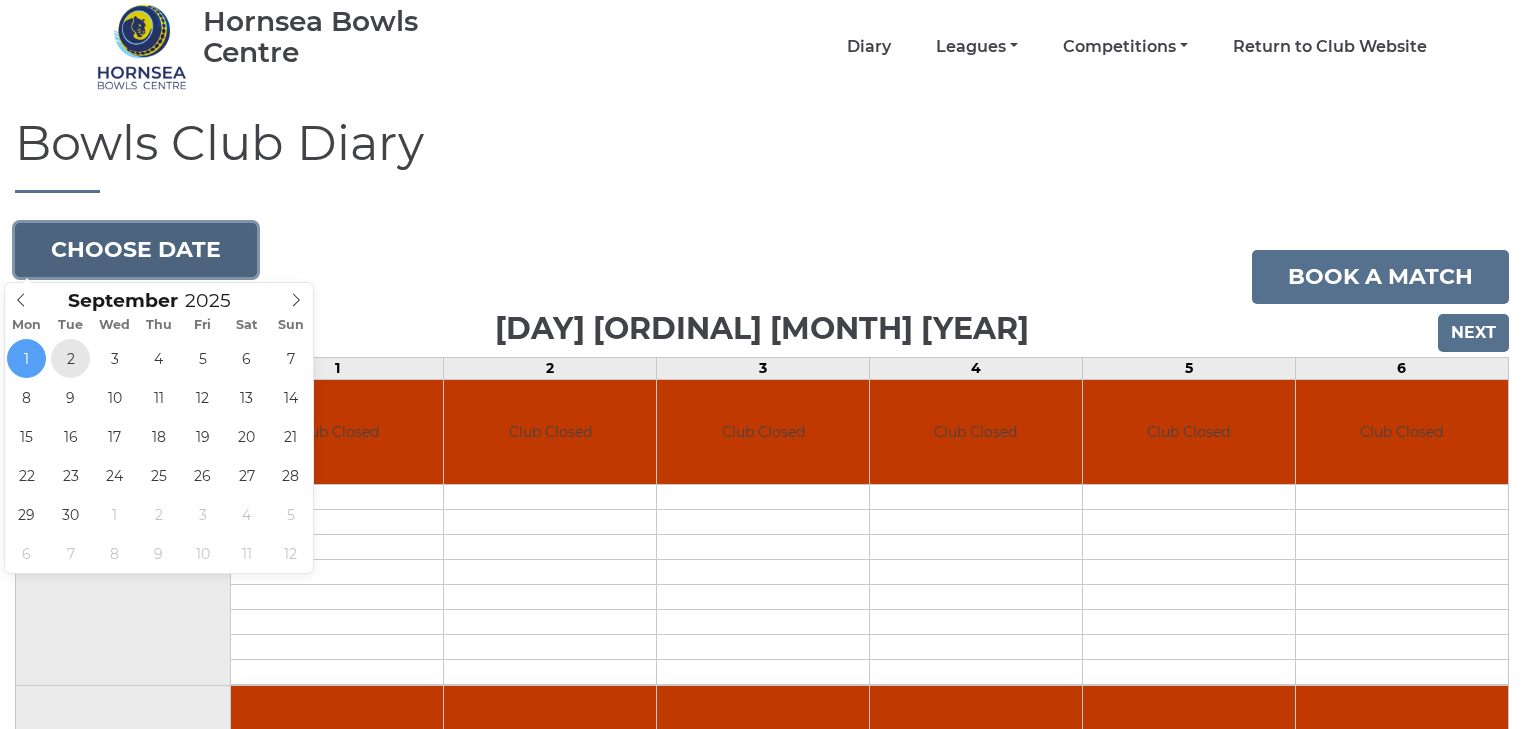 type on "2025-09-02" 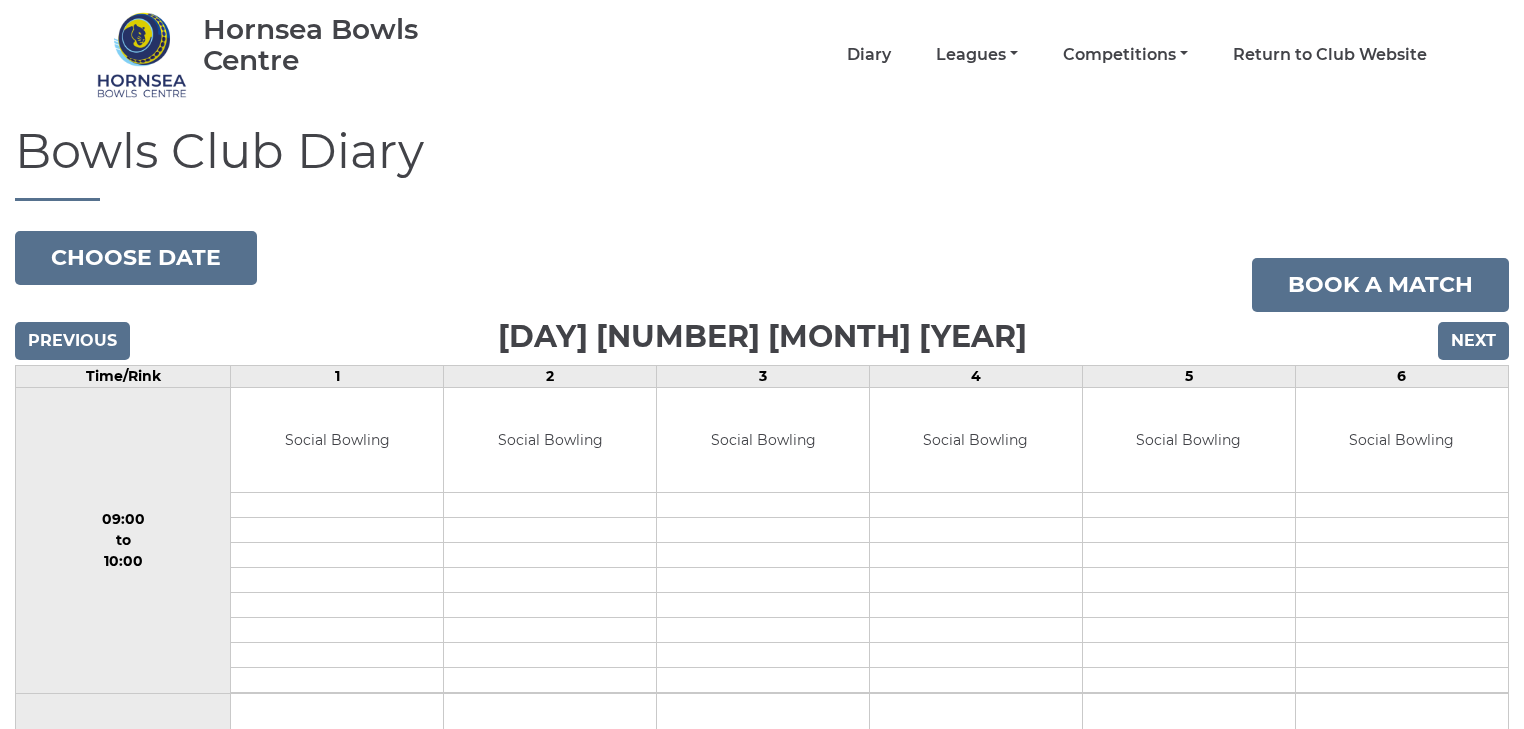 scroll, scrollTop: 20, scrollLeft: 0, axis: vertical 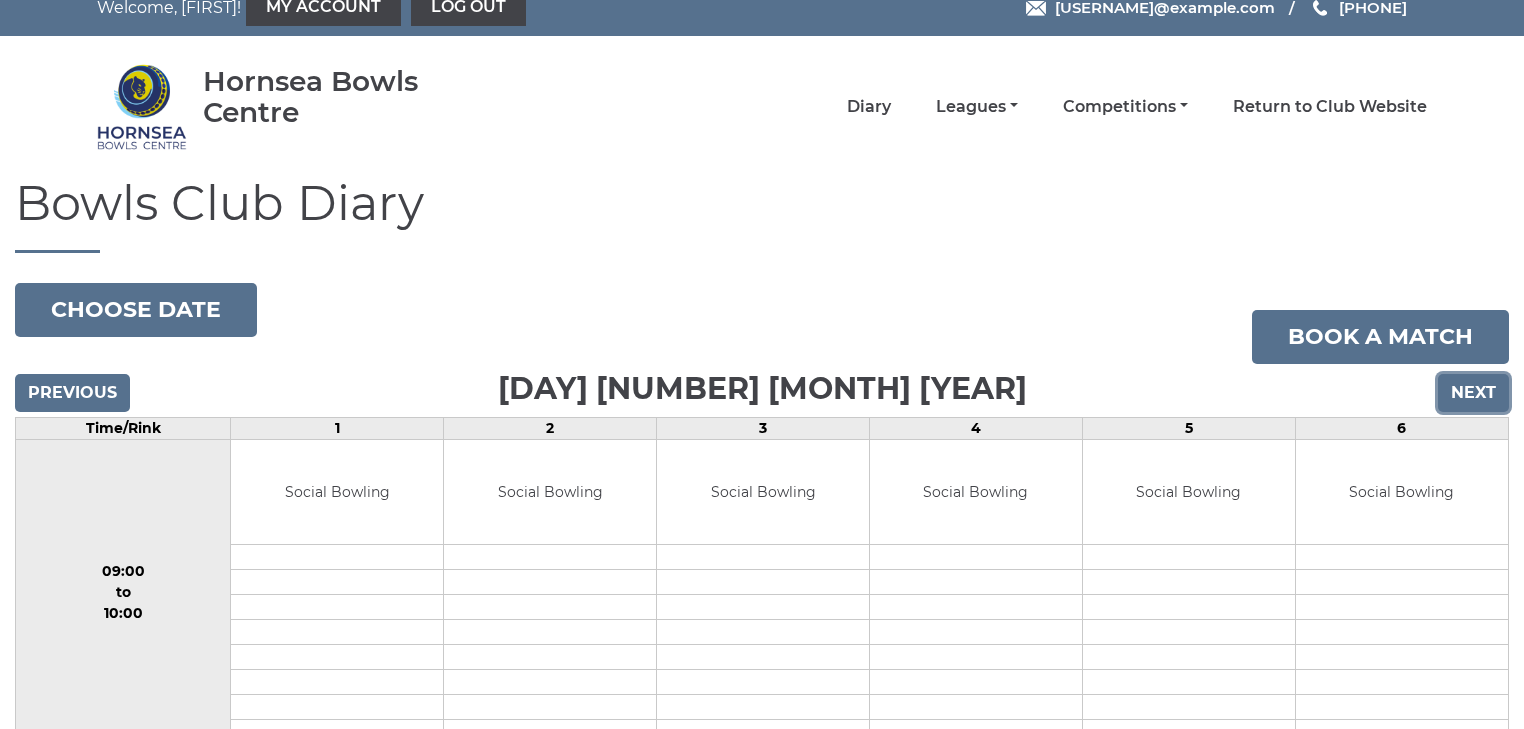 click on "Next" at bounding box center [1473, 393] 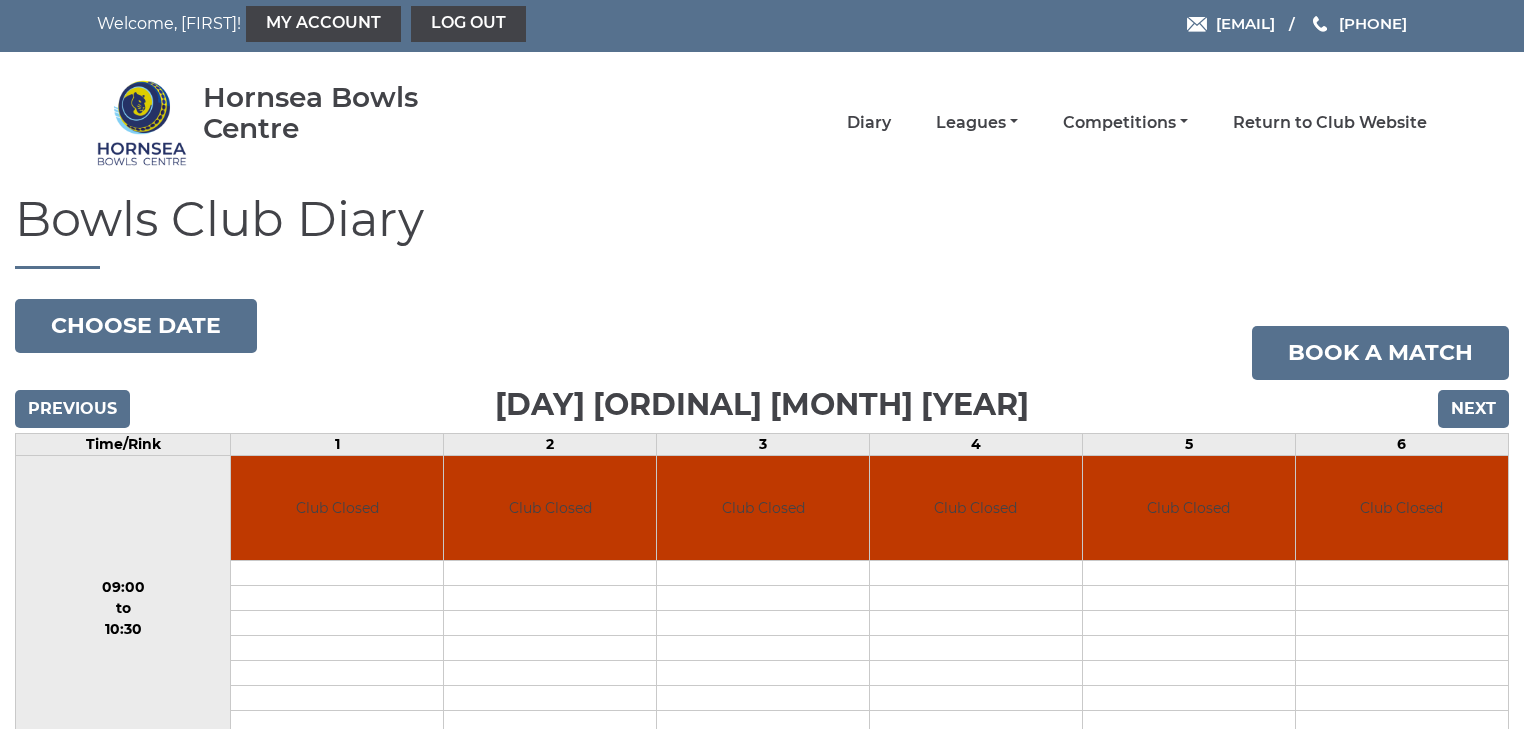 scroll, scrollTop: 0, scrollLeft: 0, axis: both 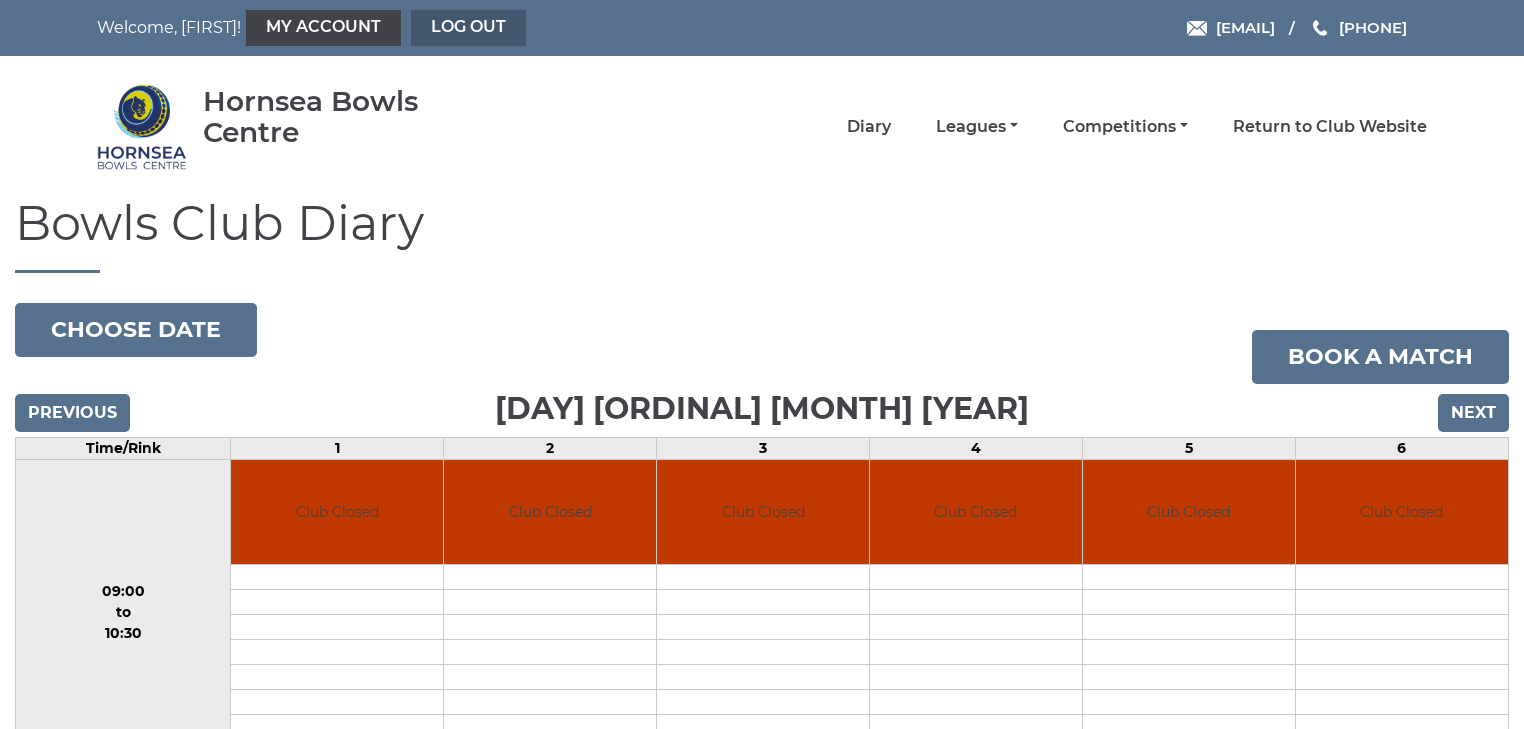 click on "Log out" at bounding box center [468, 28] 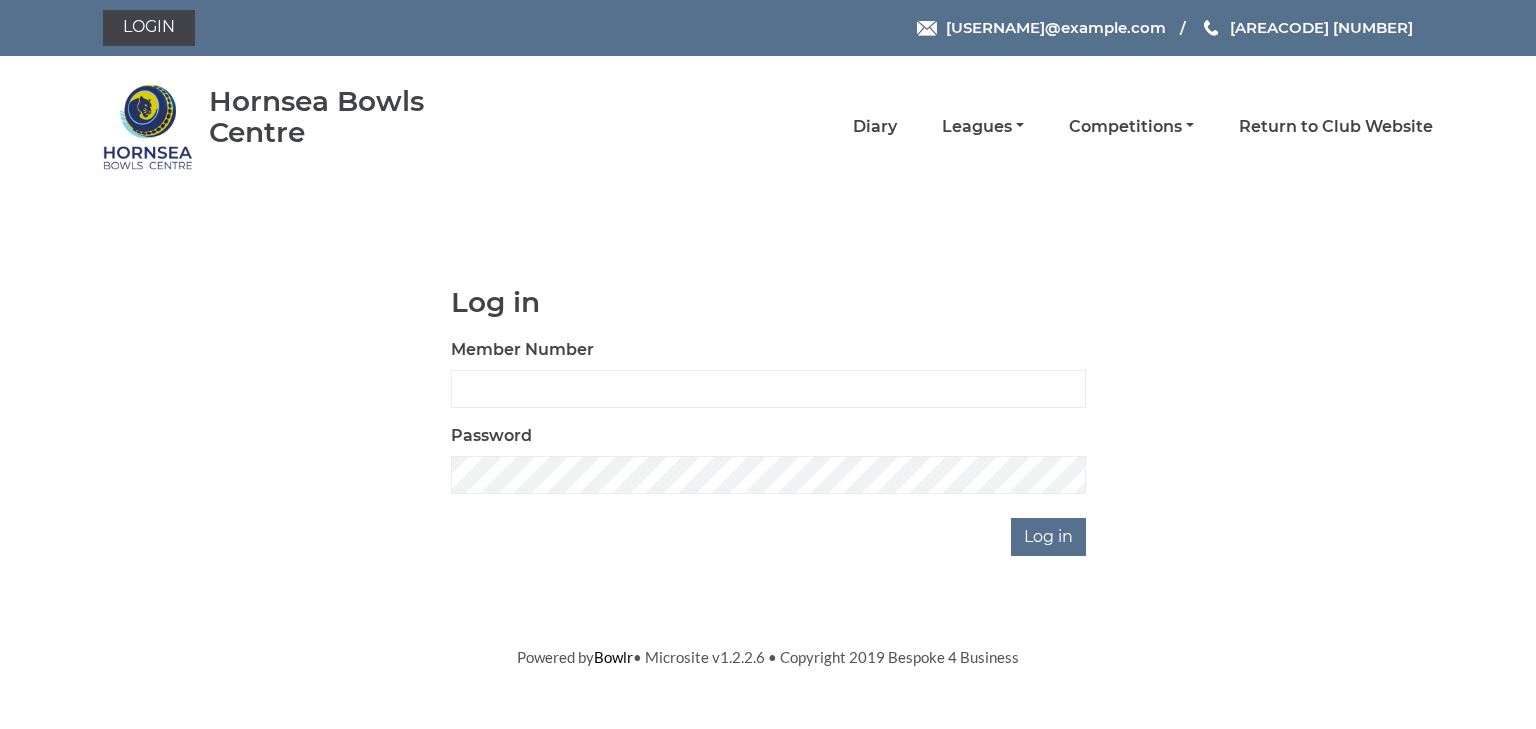 scroll, scrollTop: 0, scrollLeft: 0, axis: both 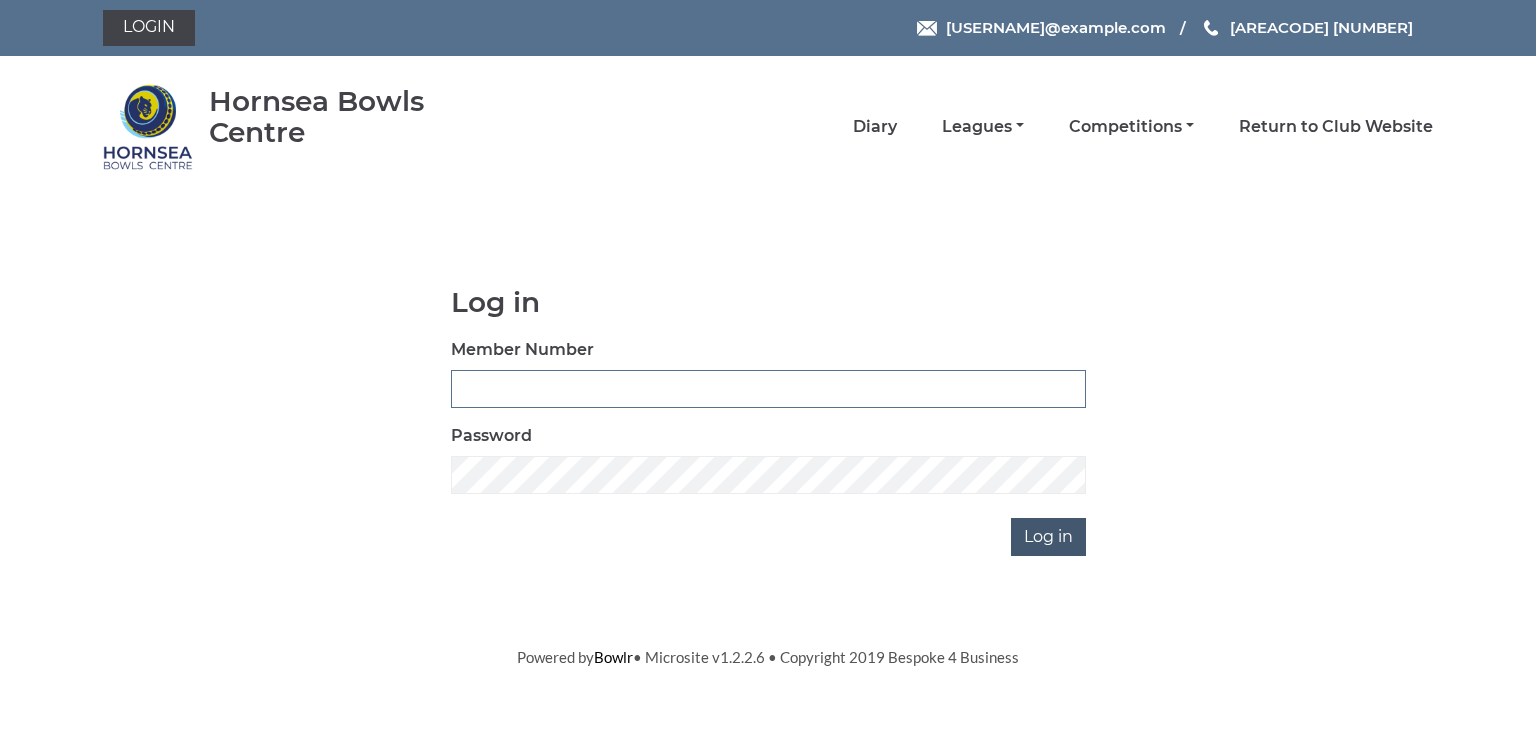 type on "0580" 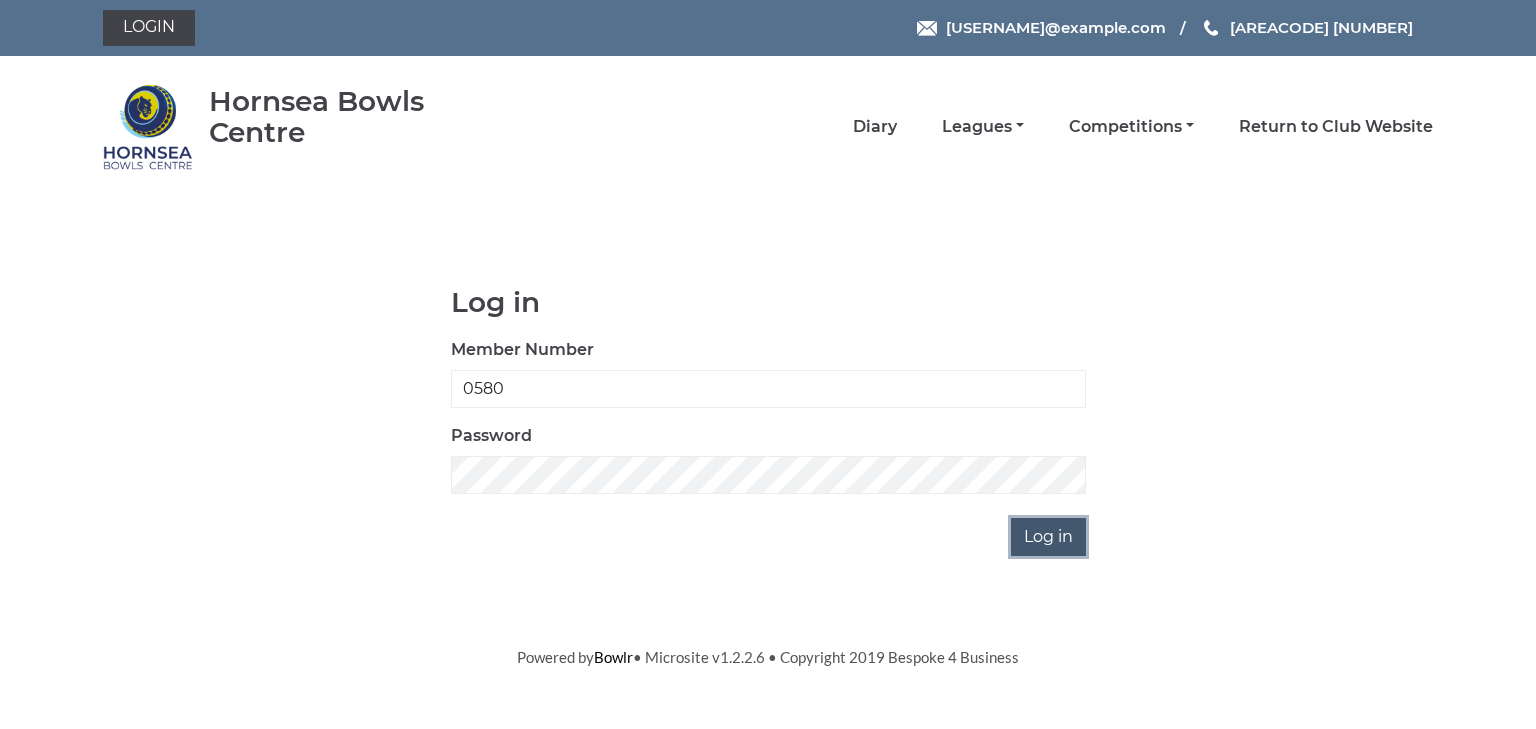 click on "Log in" at bounding box center (1048, 537) 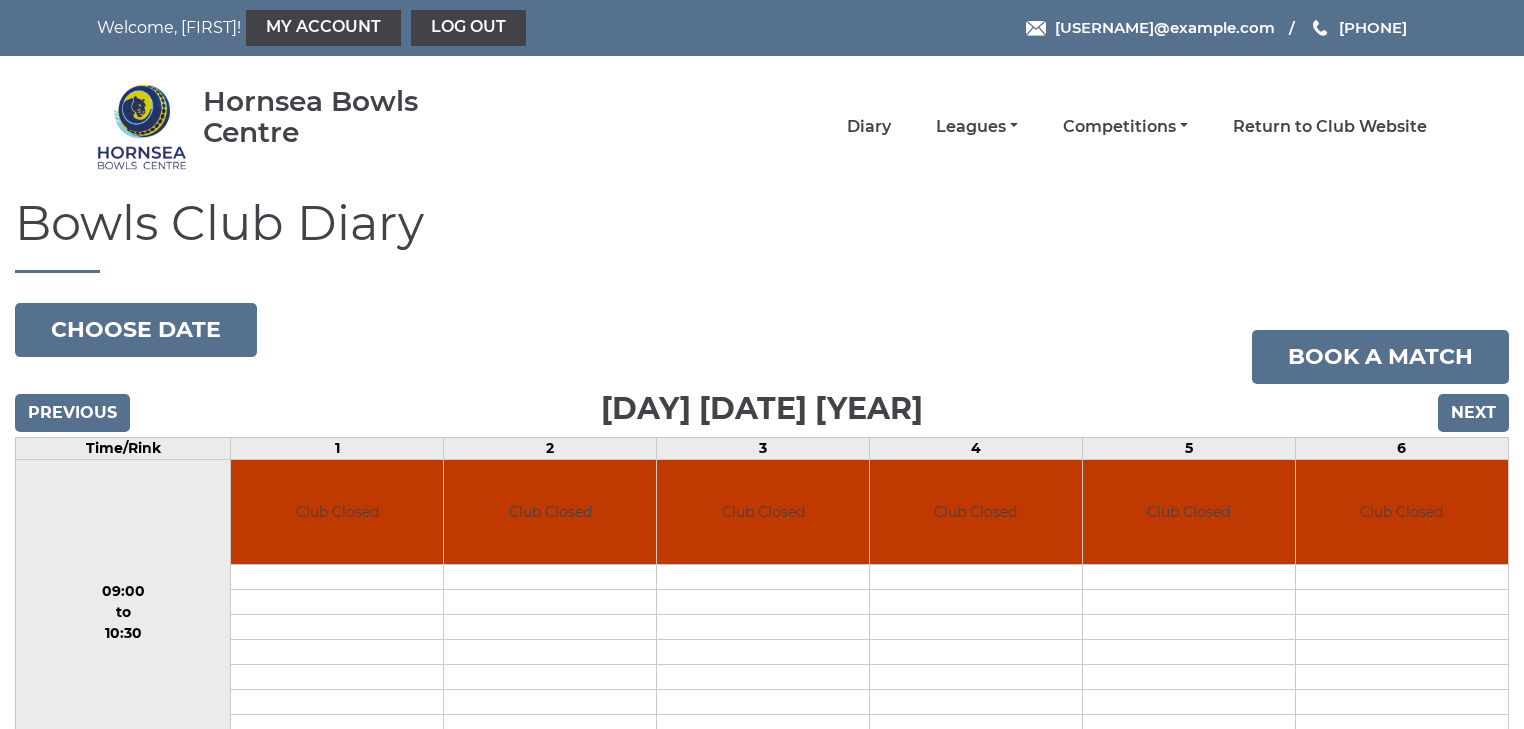 scroll, scrollTop: 80, scrollLeft: 0, axis: vertical 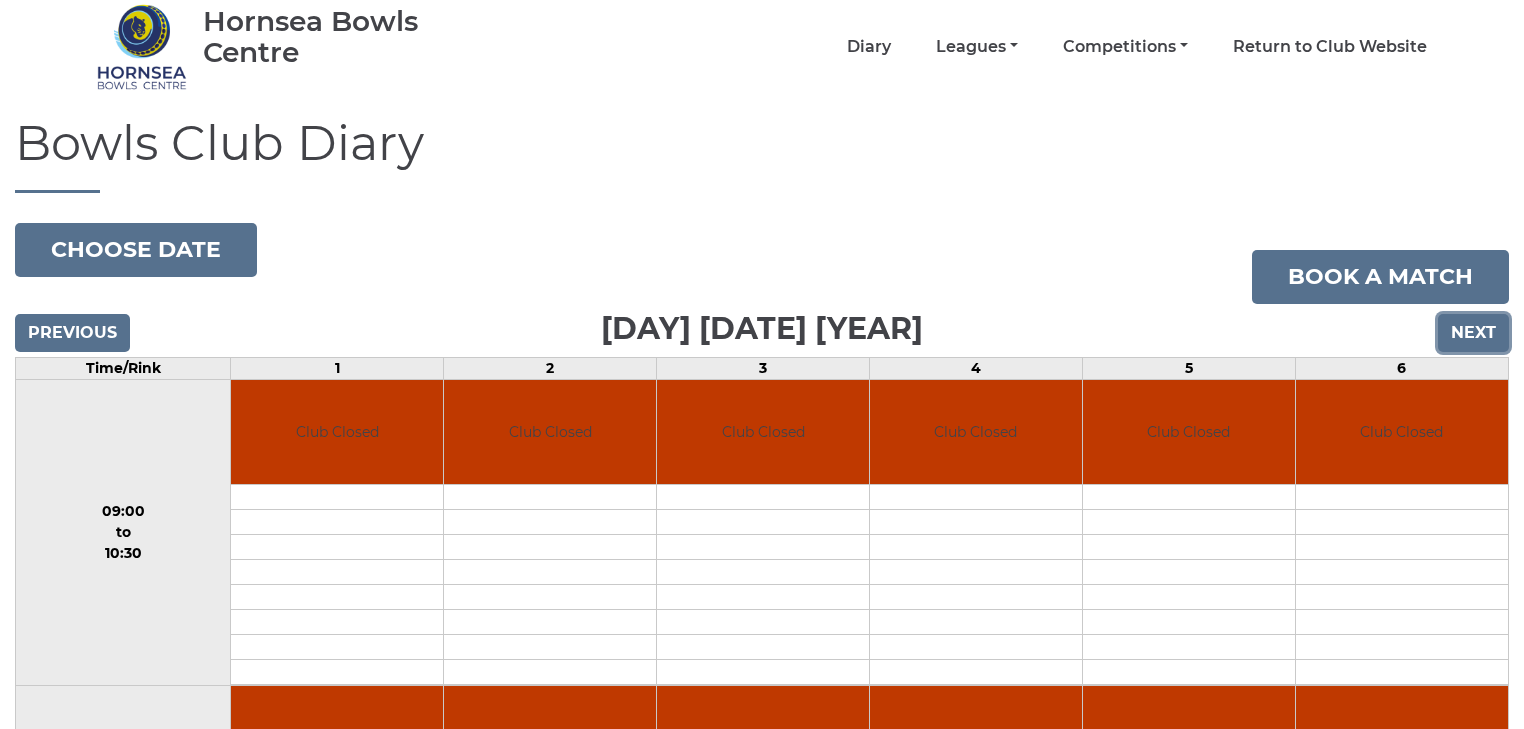 click on "Next" at bounding box center [1473, 333] 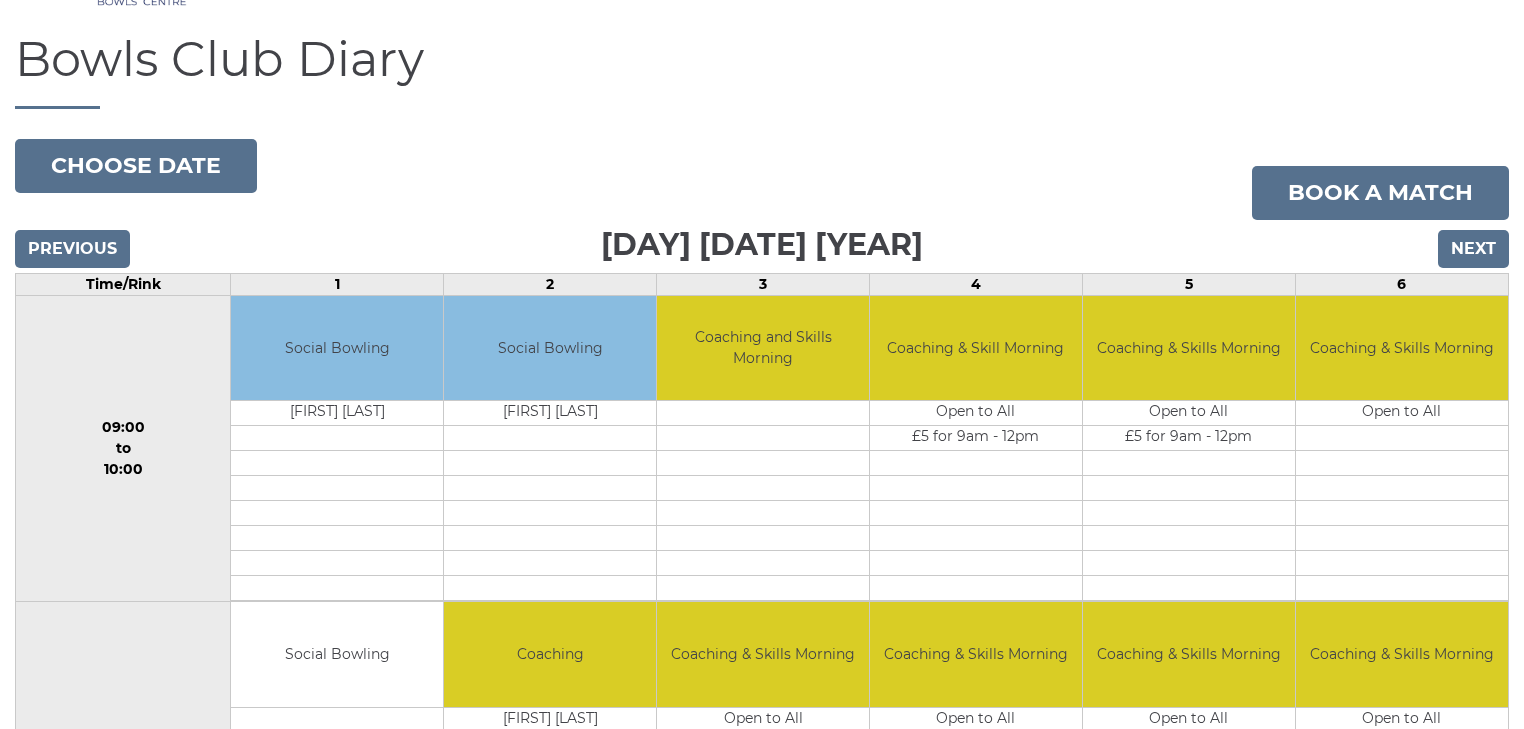 scroll, scrollTop: 180, scrollLeft: 0, axis: vertical 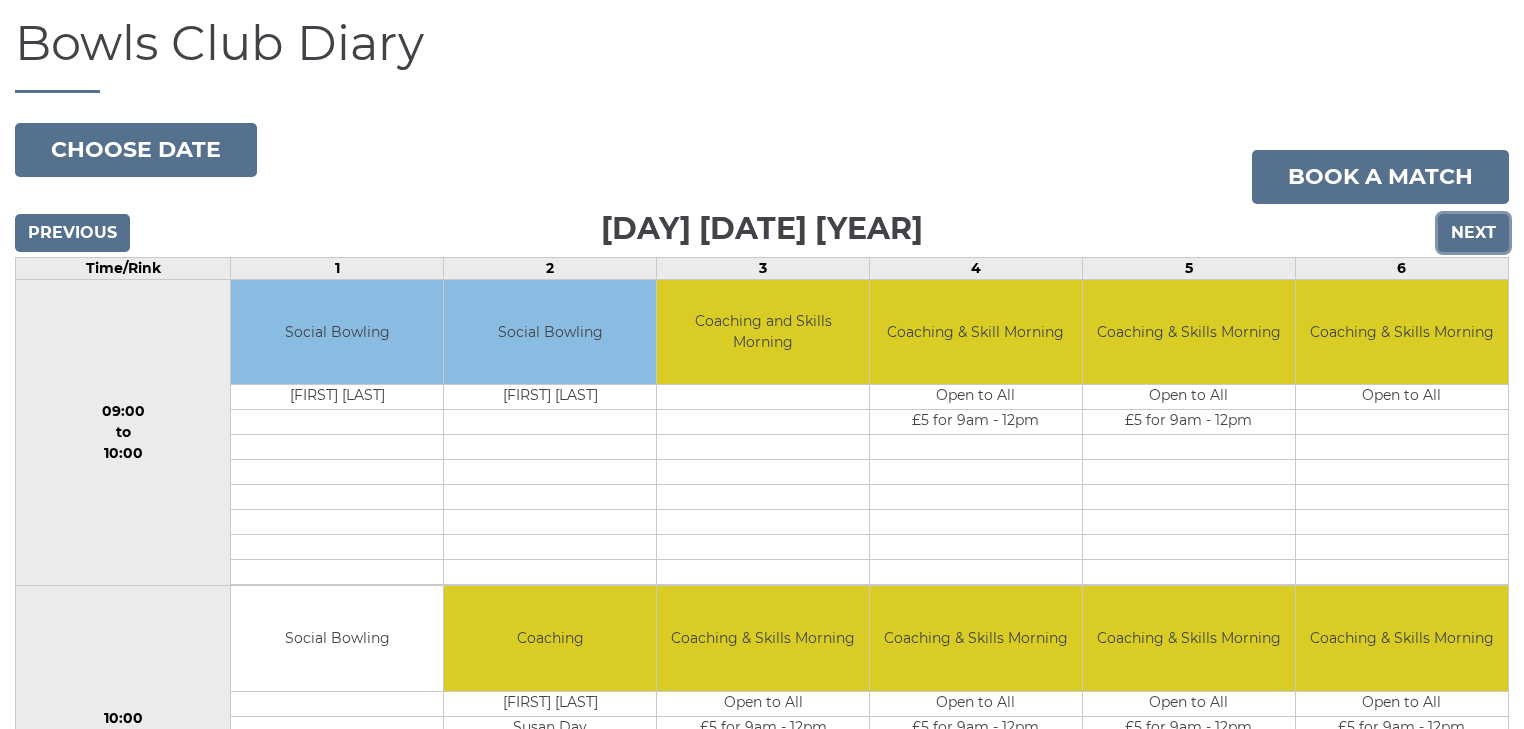 click on "Next" at bounding box center (1473, 233) 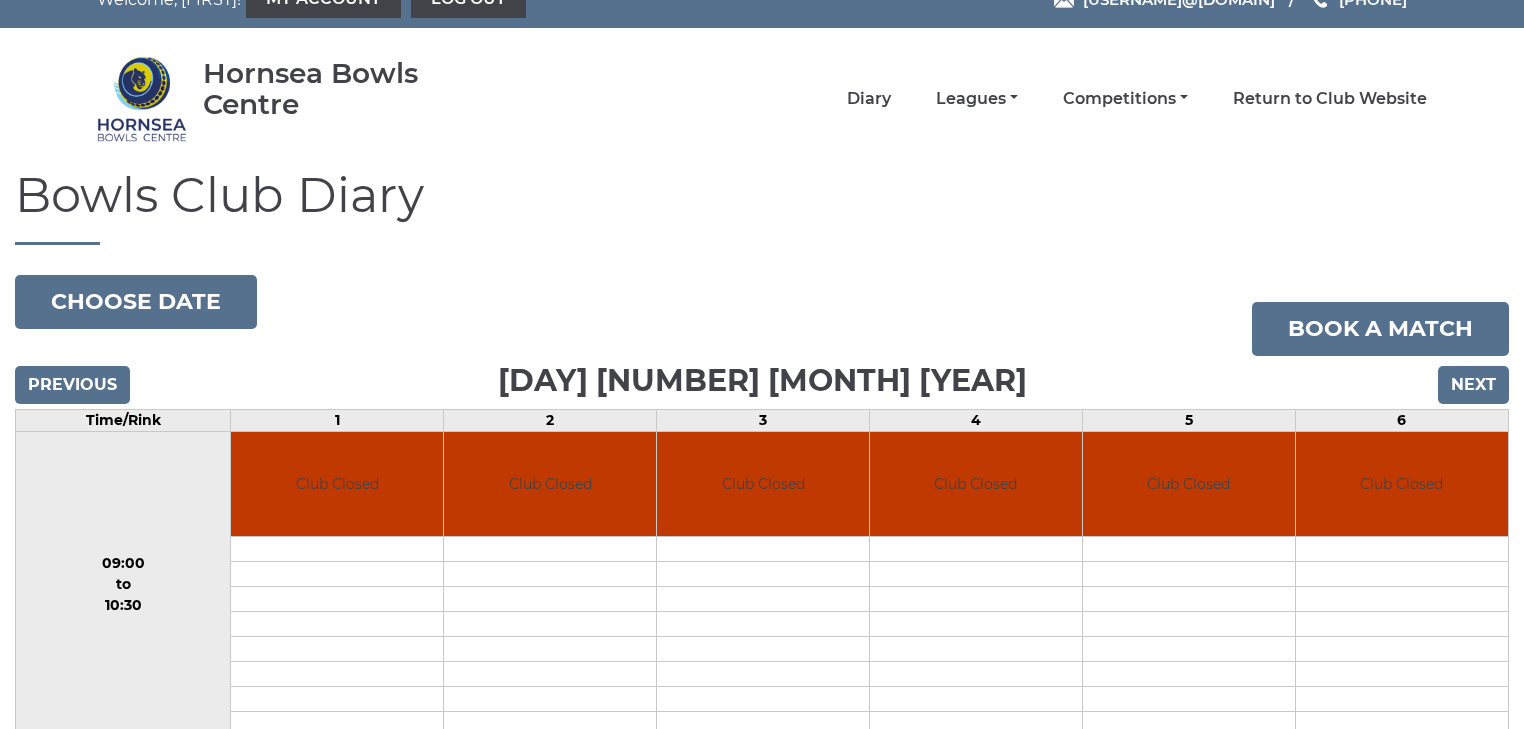 scroll, scrollTop: 0, scrollLeft: 0, axis: both 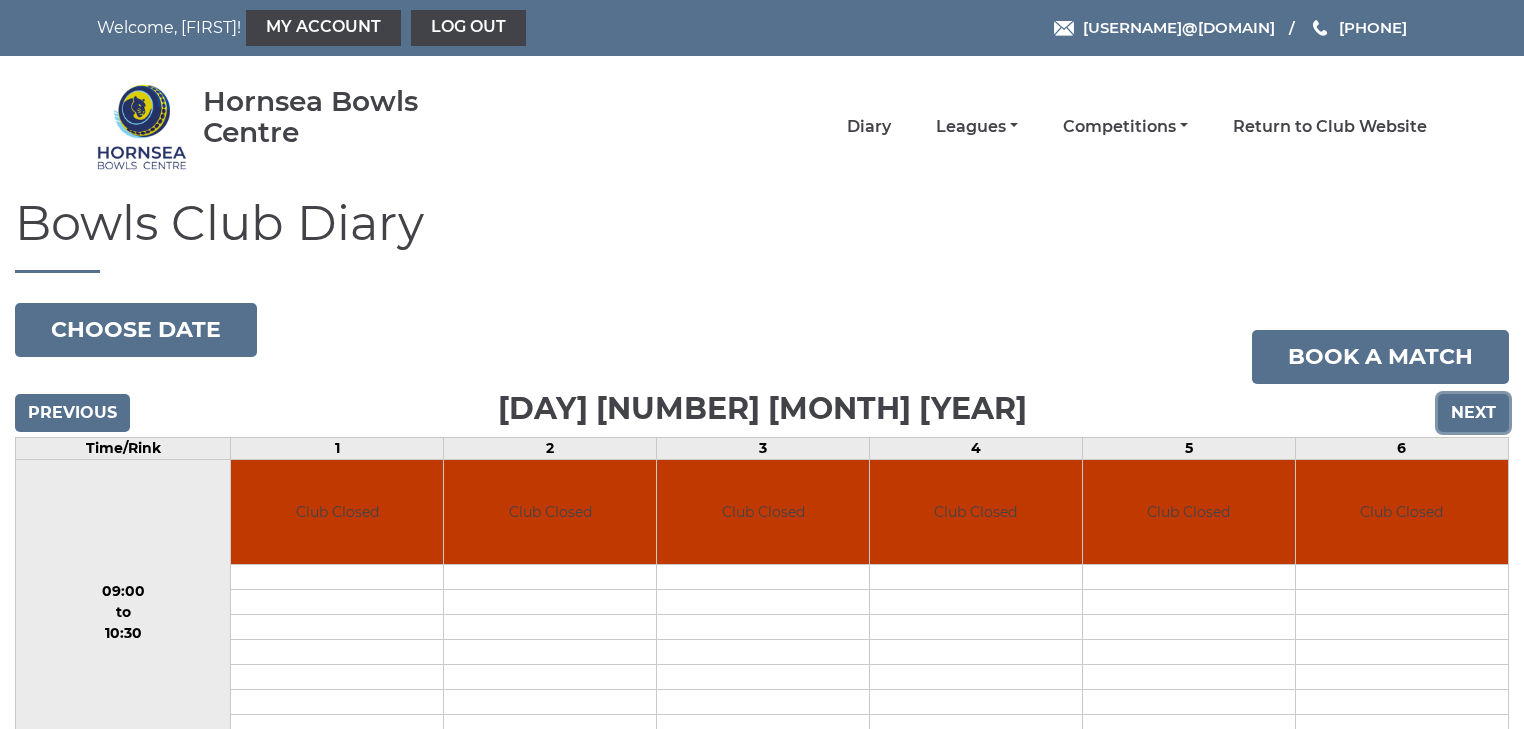 click on "Next" at bounding box center [1473, 413] 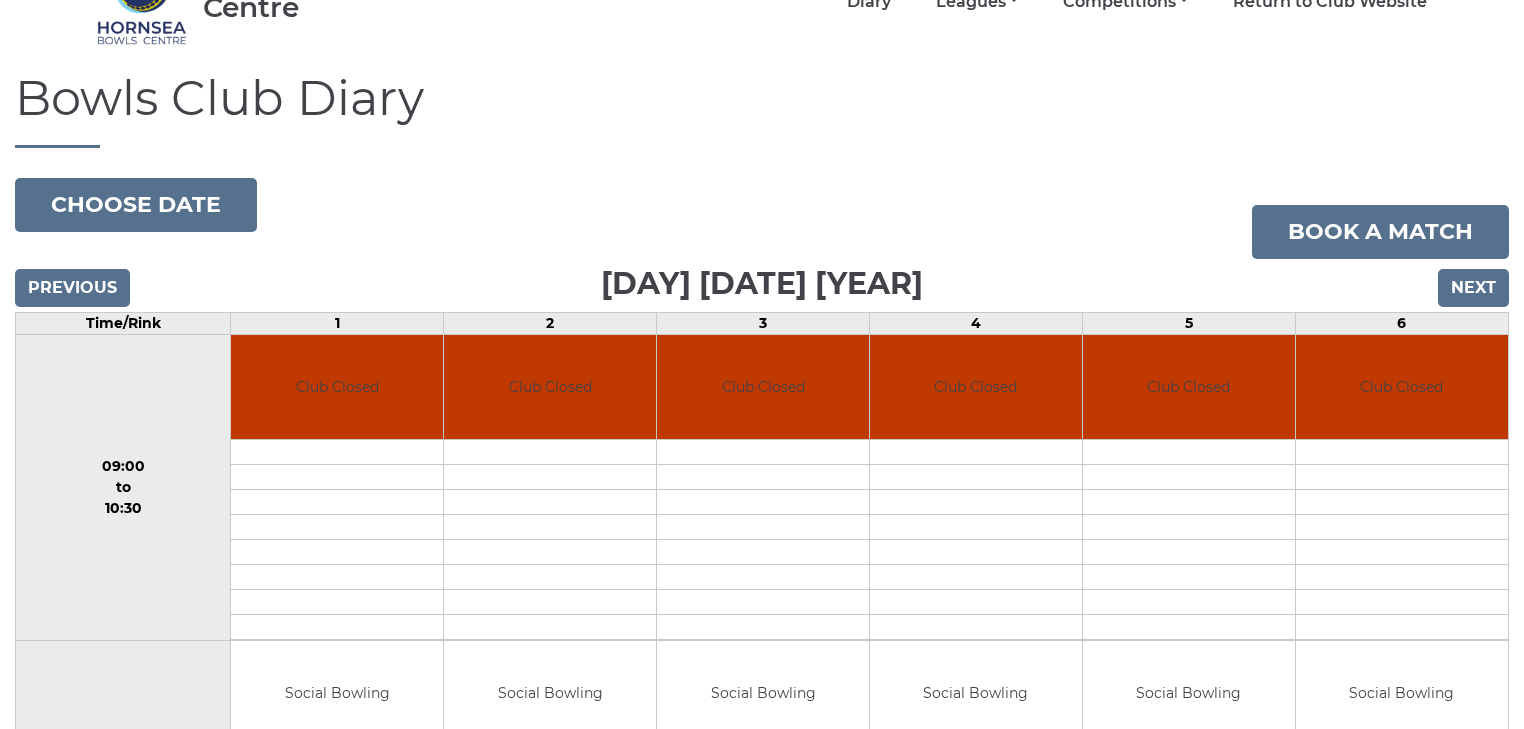 scroll, scrollTop: 100, scrollLeft: 0, axis: vertical 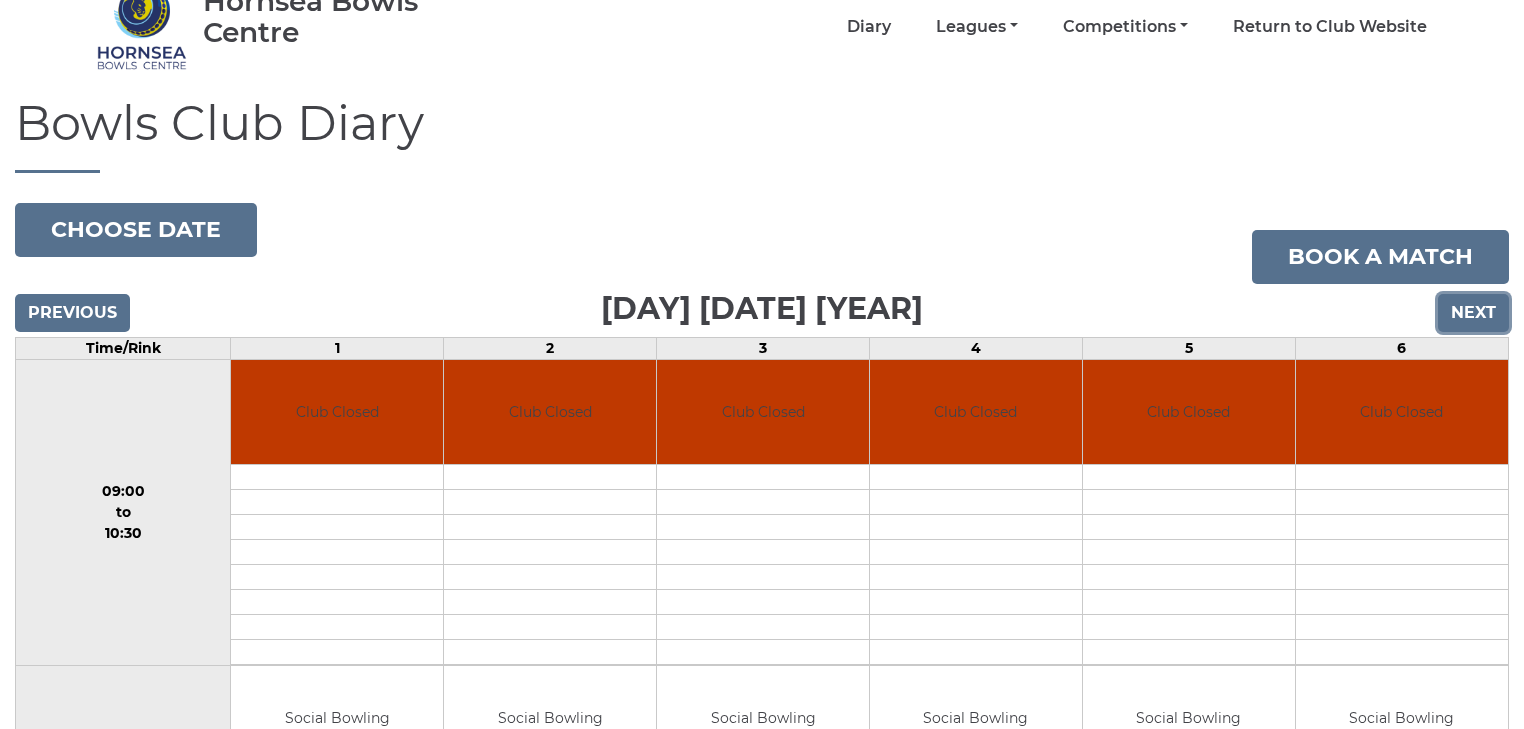 click on "Next" at bounding box center (1473, 313) 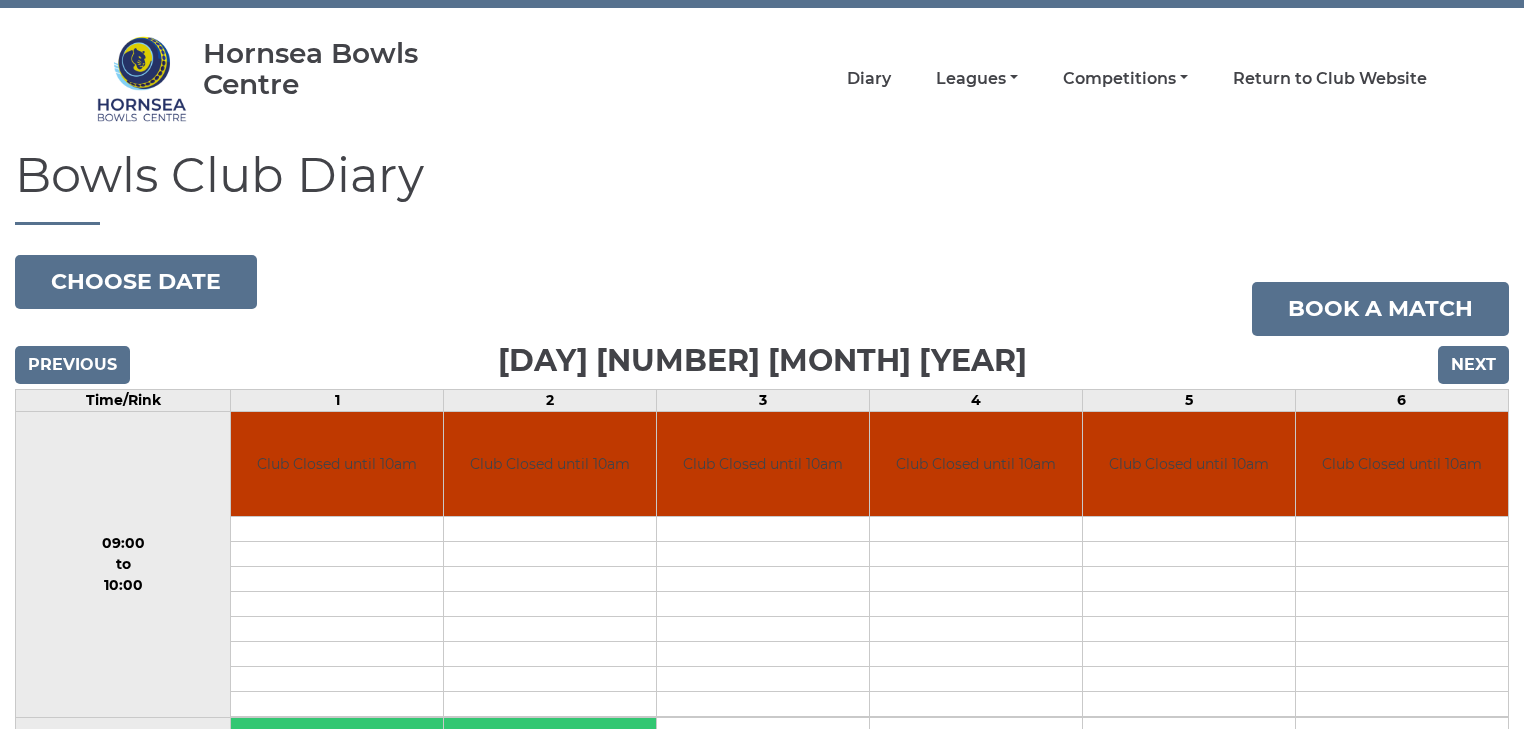 scroll, scrollTop: 0, scrollLeft: 0, axis: both 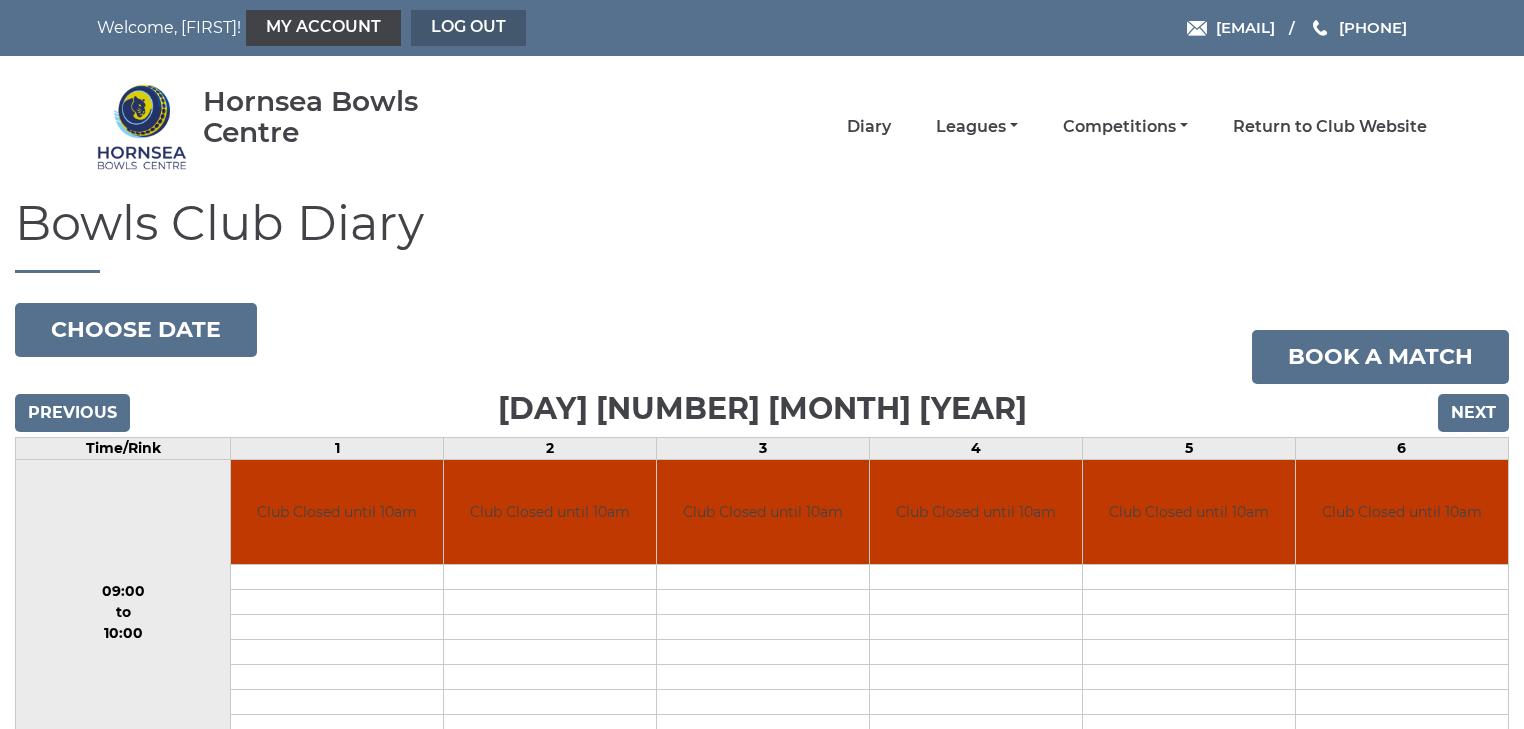 click on "Log out" at bounding box center (468, 28) 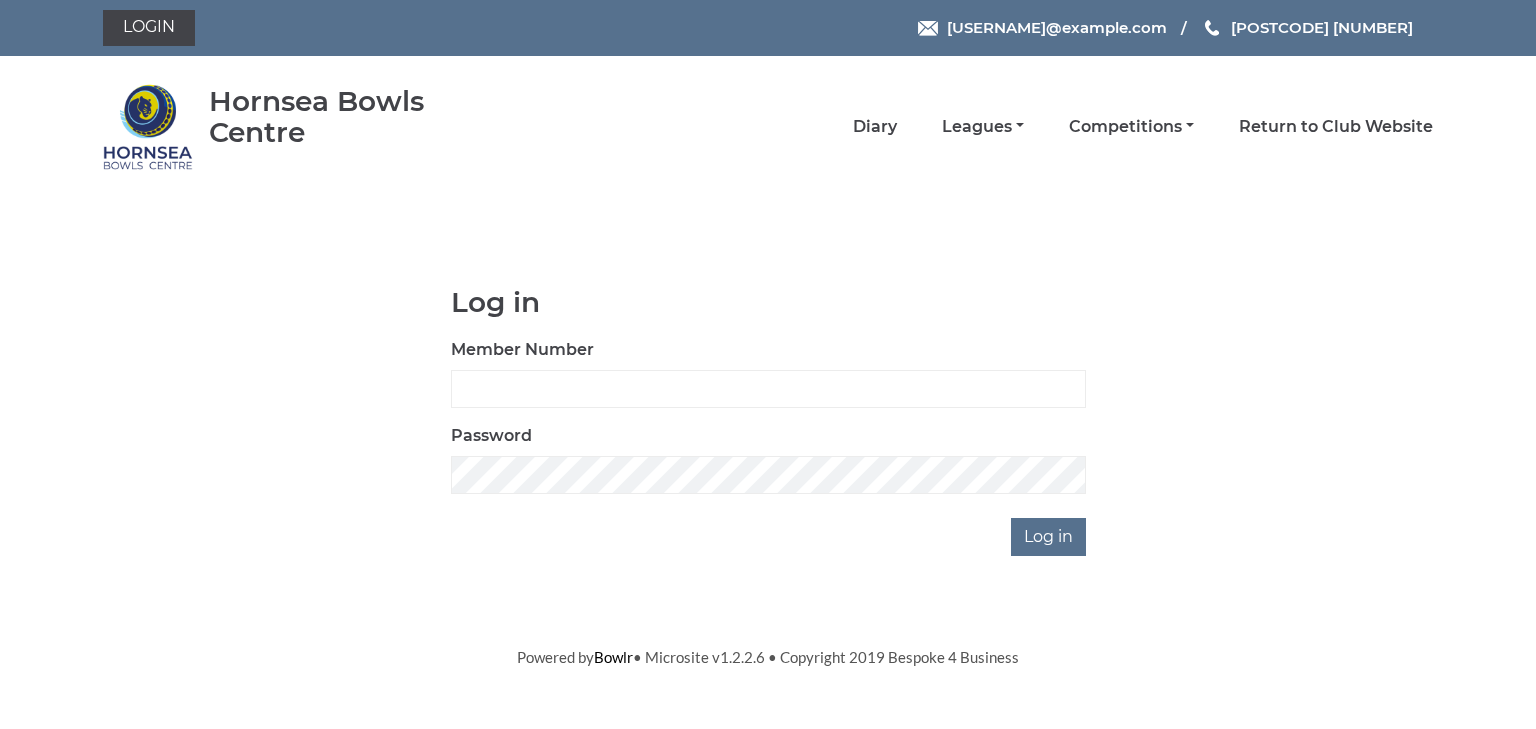 scroll, scrollTop: 0, scrollLeft: 0, axis: both 